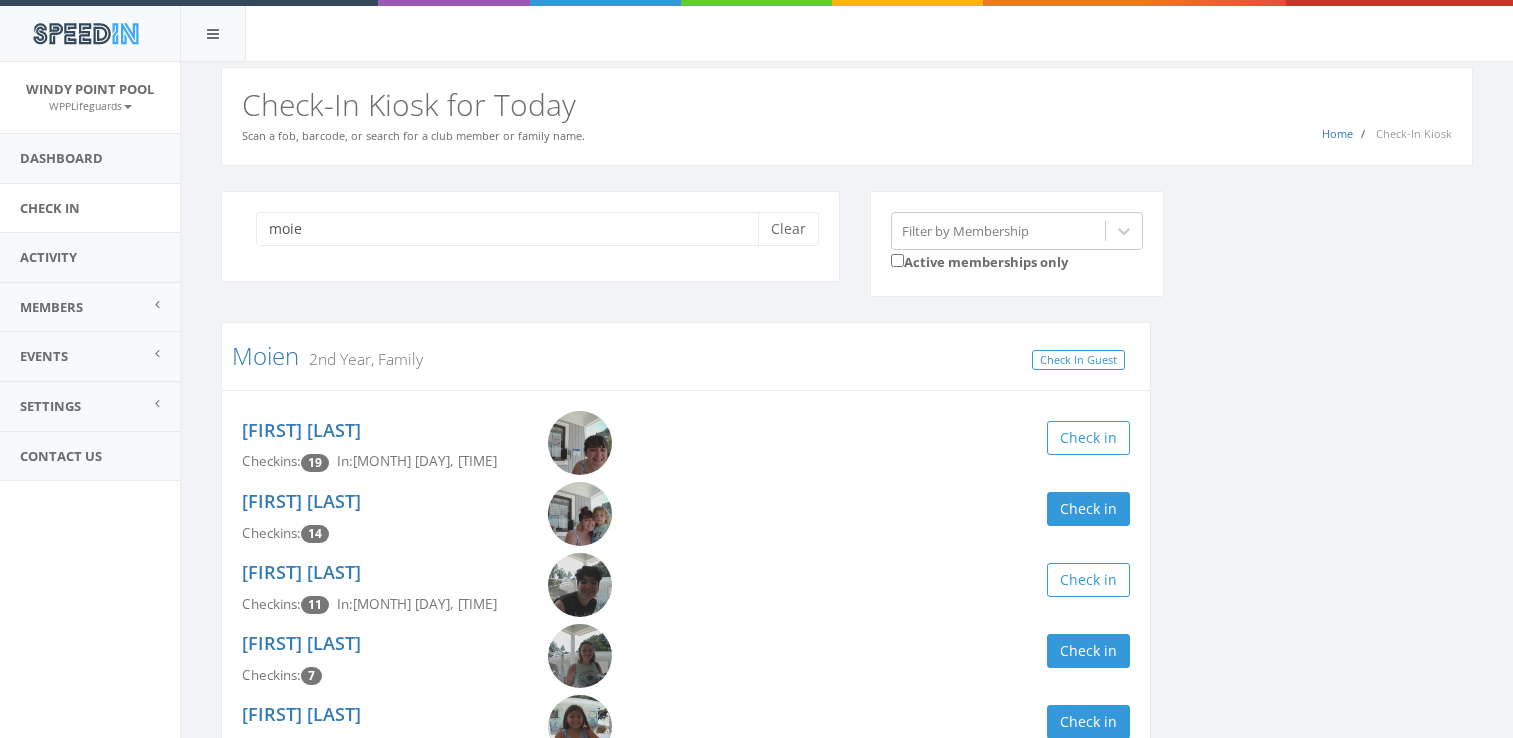 scroll, scrollTop: 32, scrollLeft: 0, axis: vertical 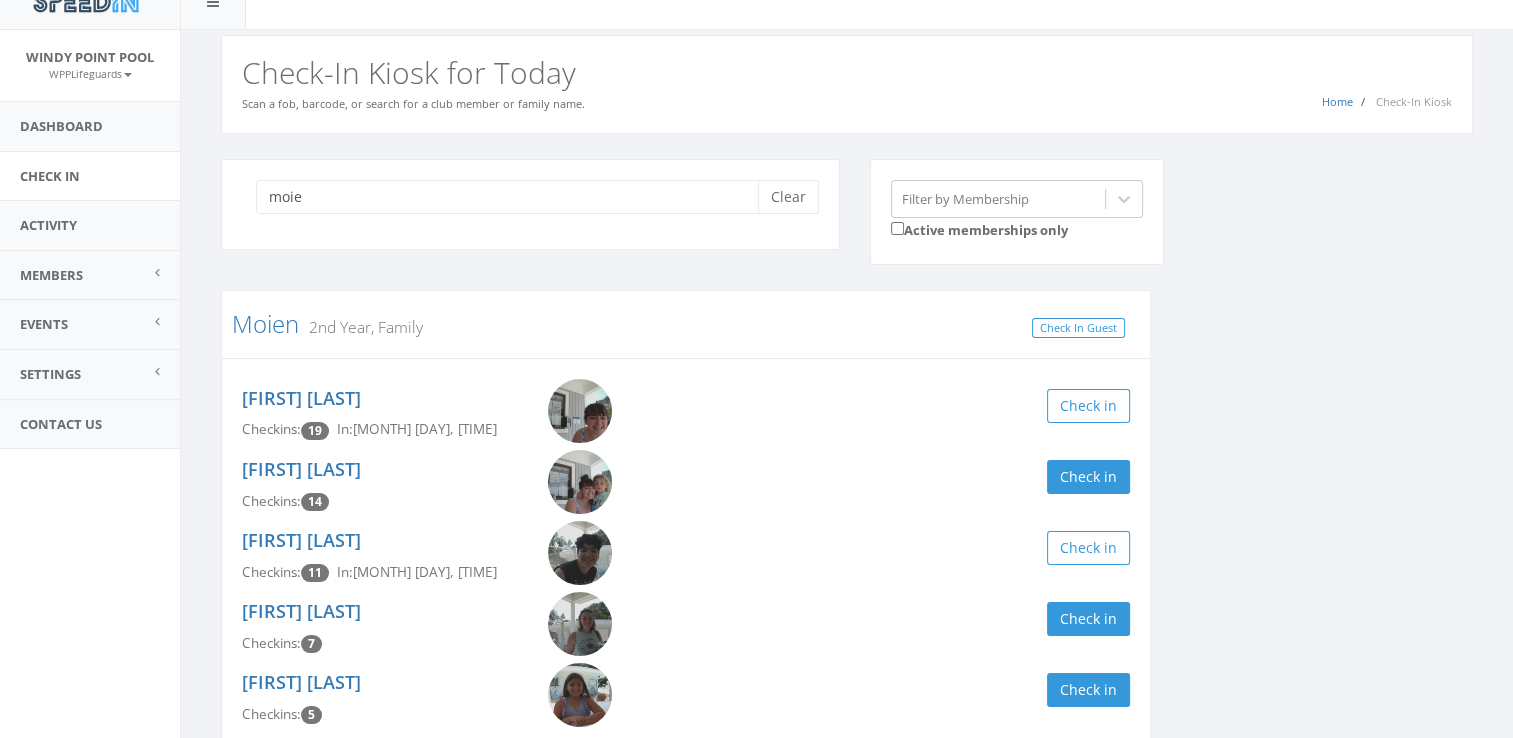 click at bounding box center [580, 411] 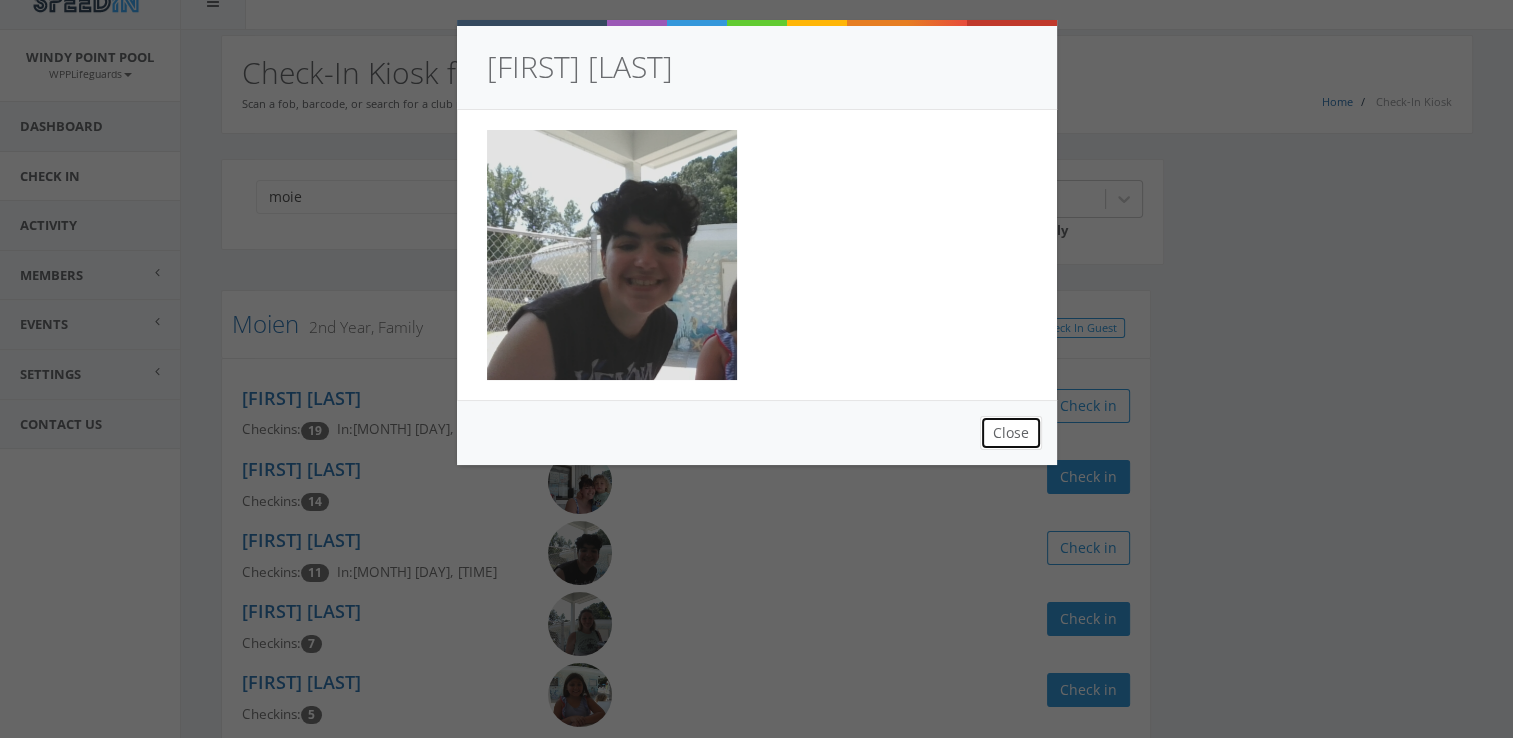 click on "Close" at bounding box center [1011, 433] 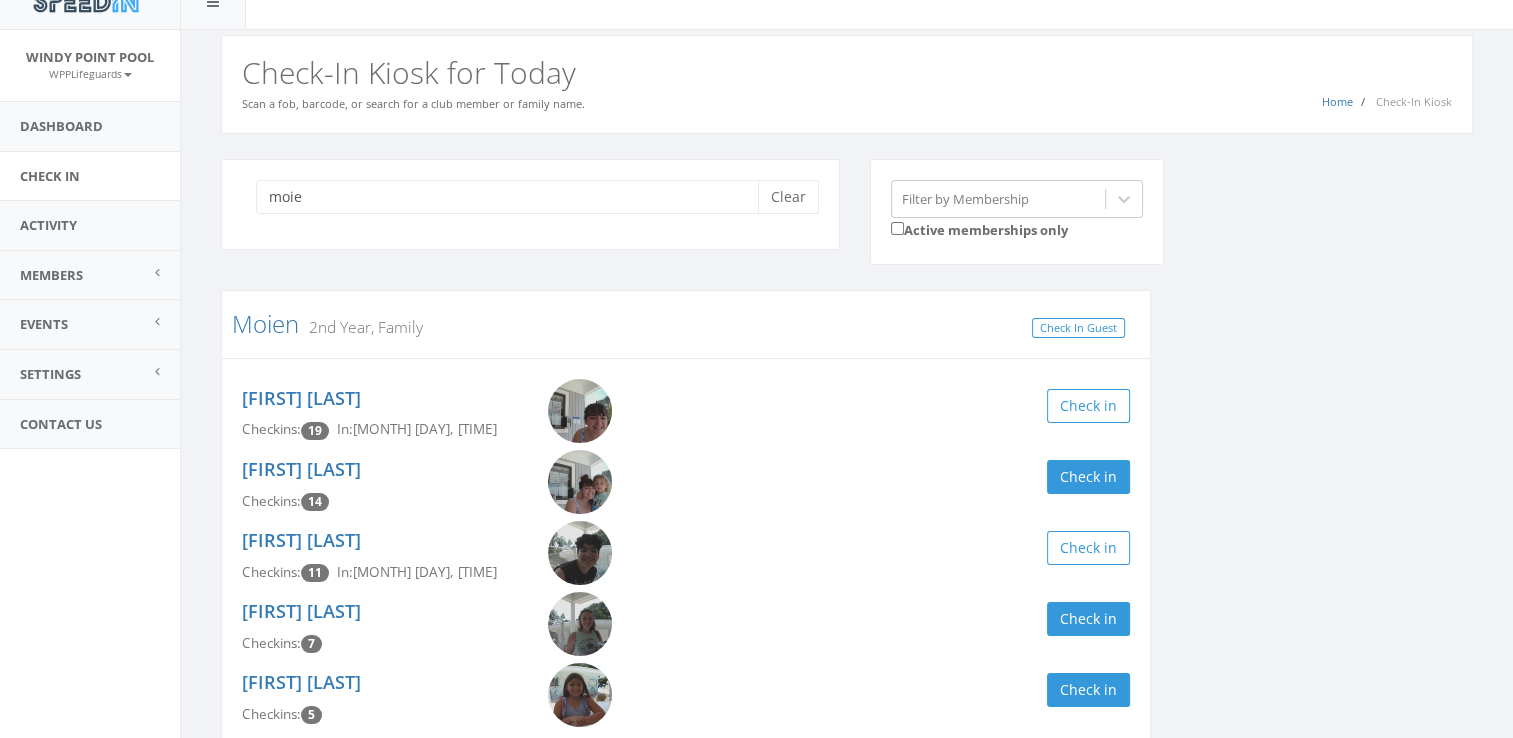 click at bounding box center [580, 411] 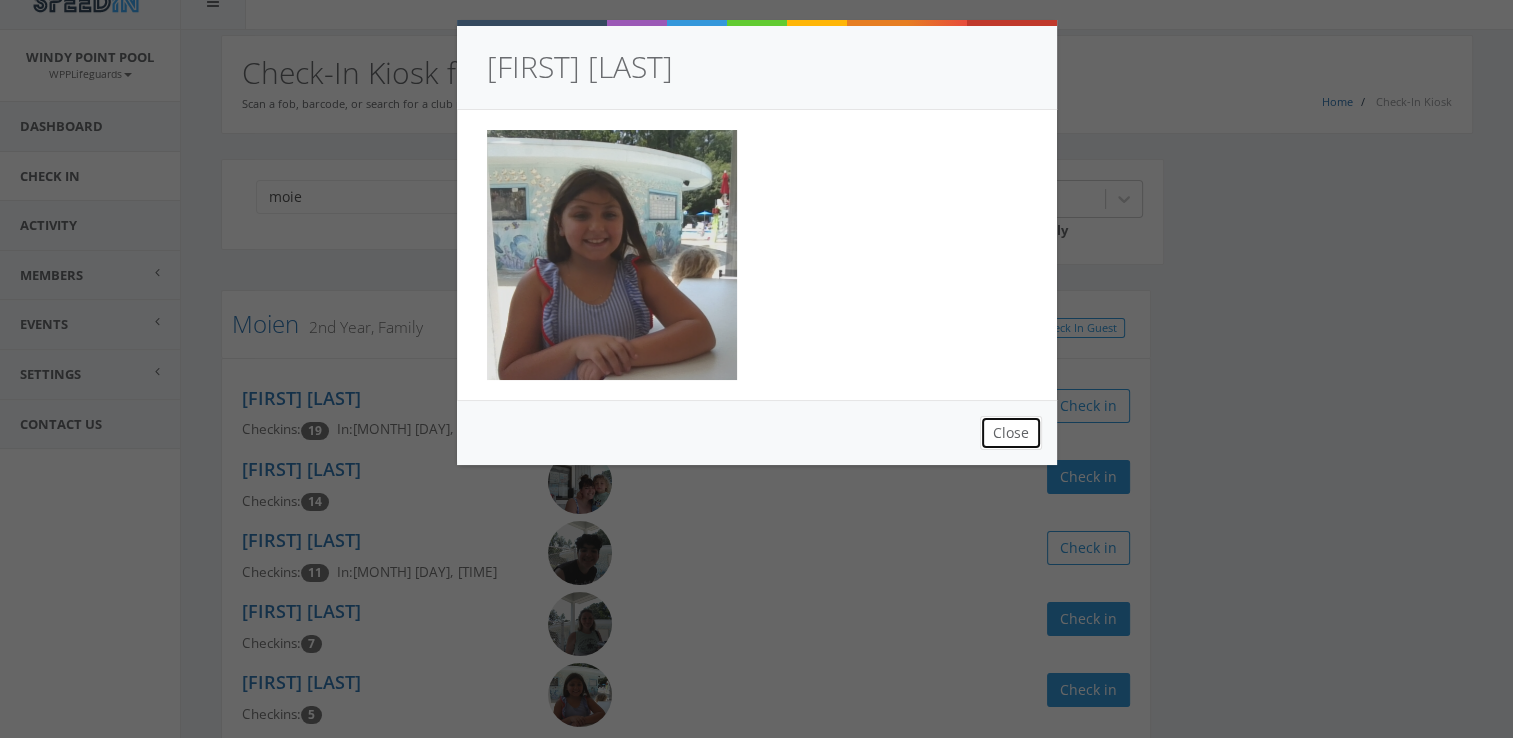 click on "Close" at bounding box center (1011, 433) 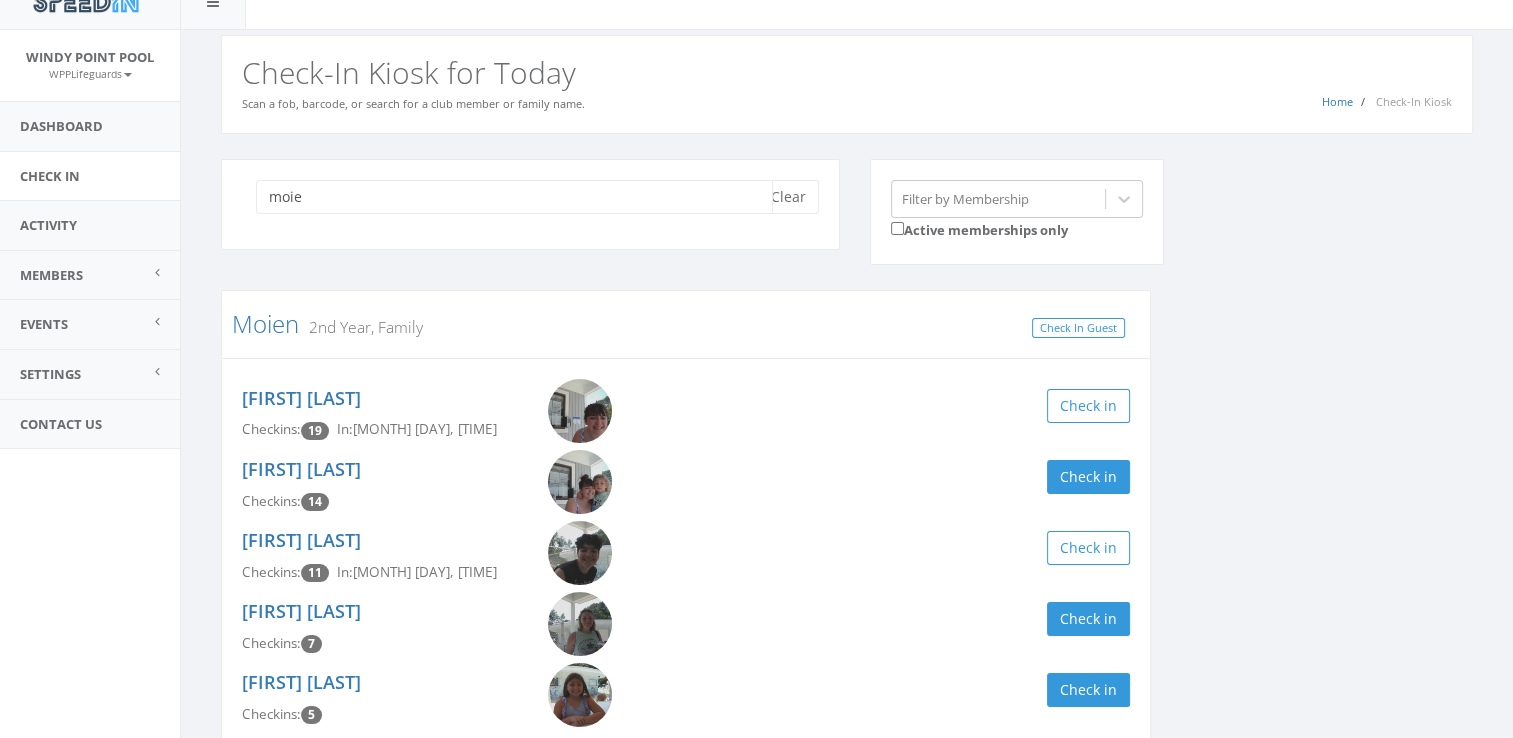 click on "[LAST]" at bounding box center [514, 197] 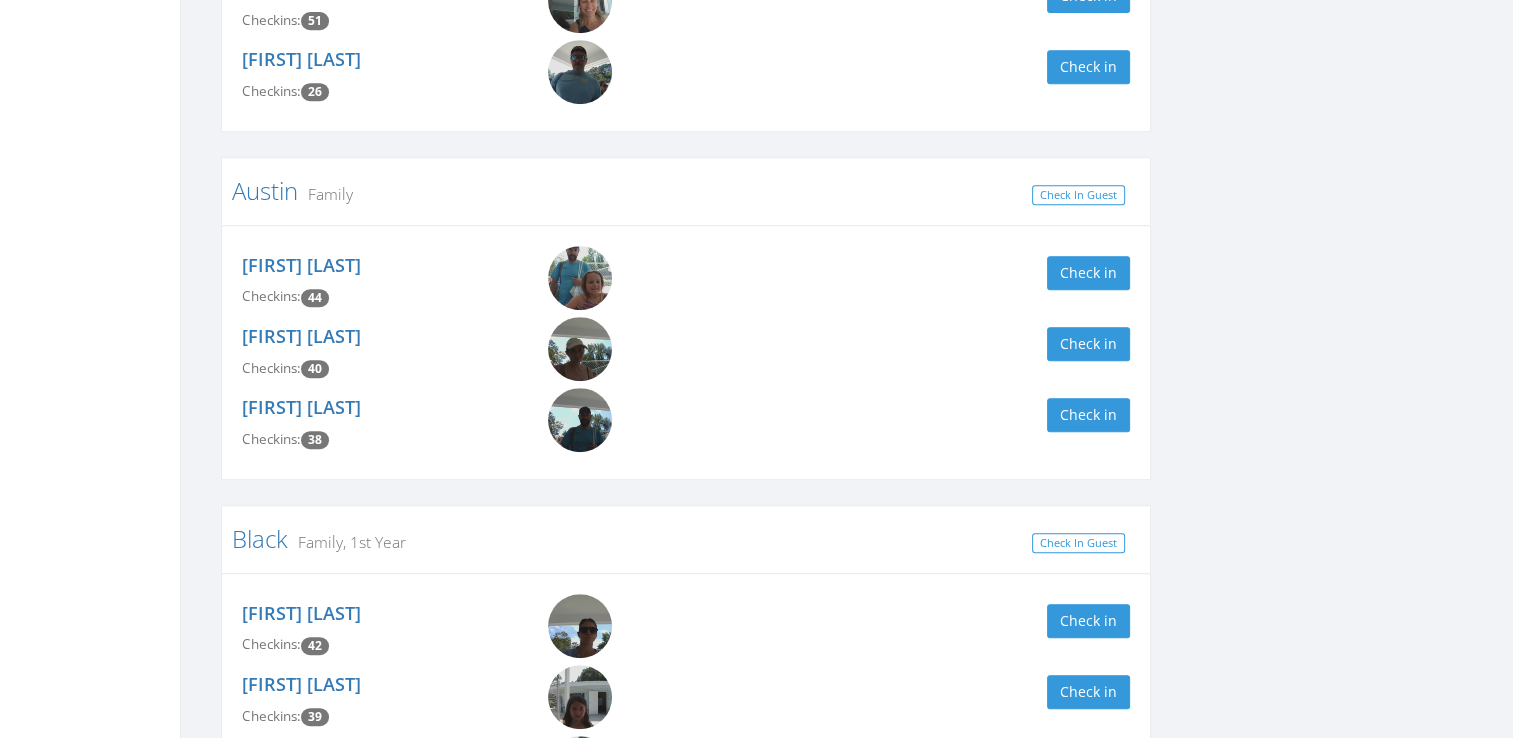 scroll, scrollTop: 0, scrollLeft: 0, axis: both 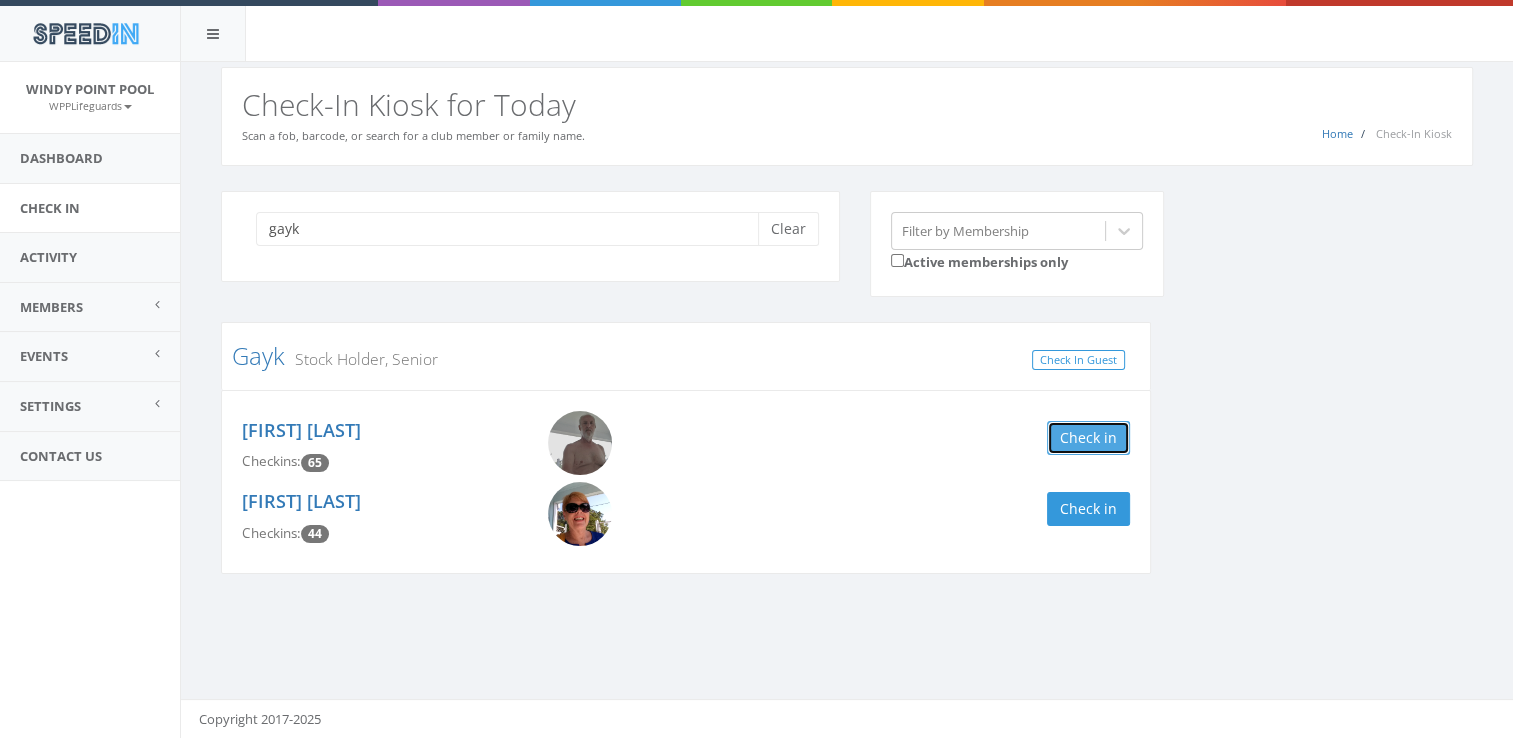 click on "Check in" at bounding box center [1088, 438] 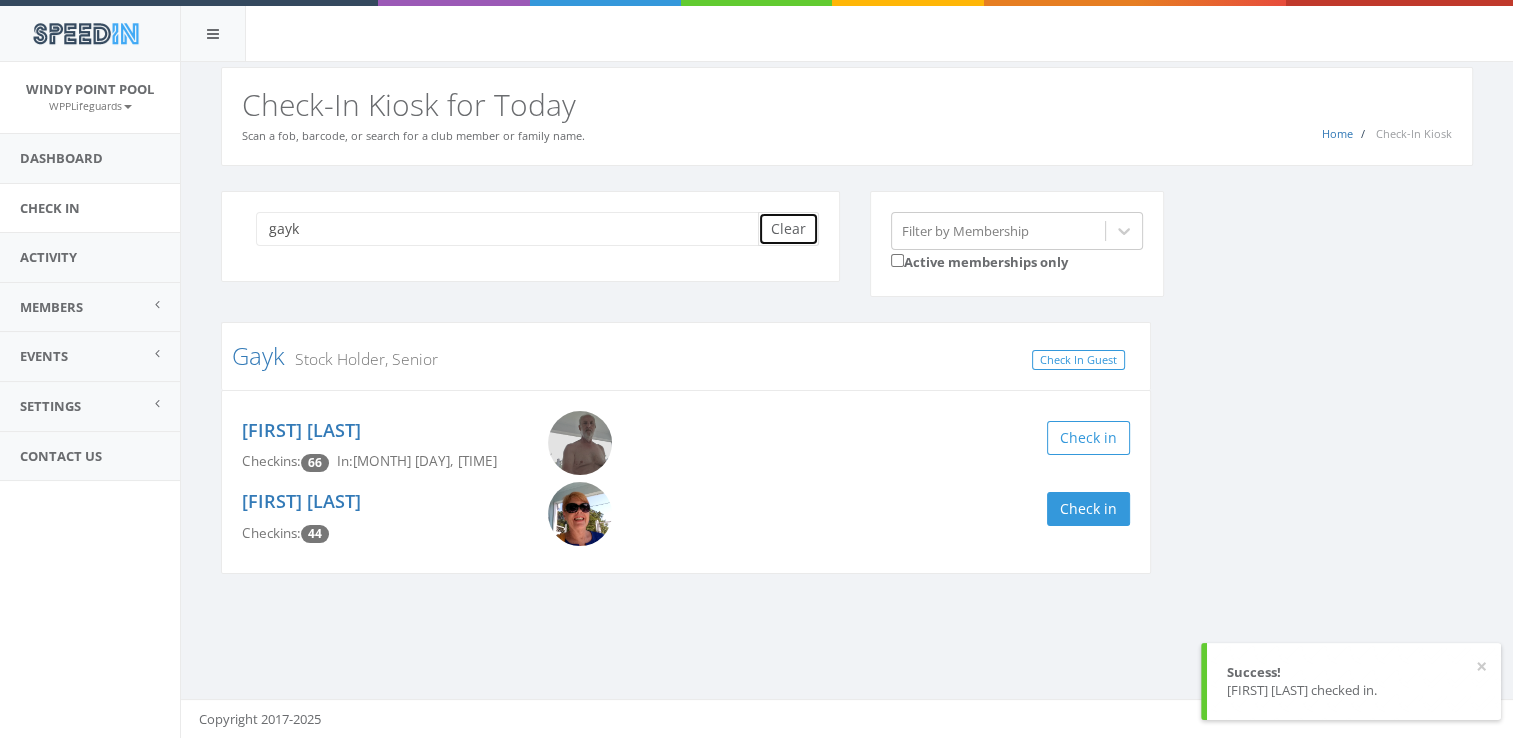 click on "Clear" at bounding box center (788, 229) 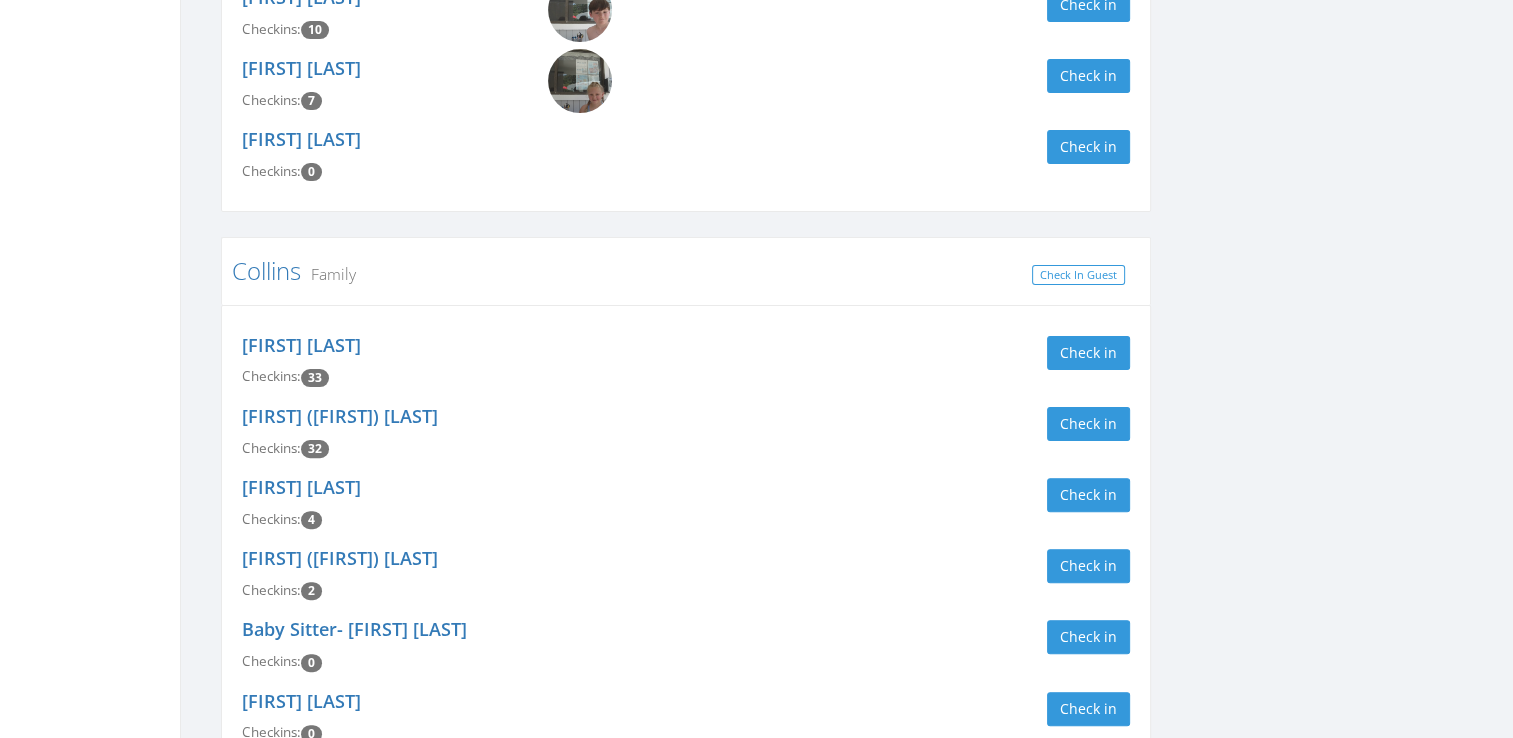 scroll, scrollTop: 628, scrollLeft: 0, axis: vertical 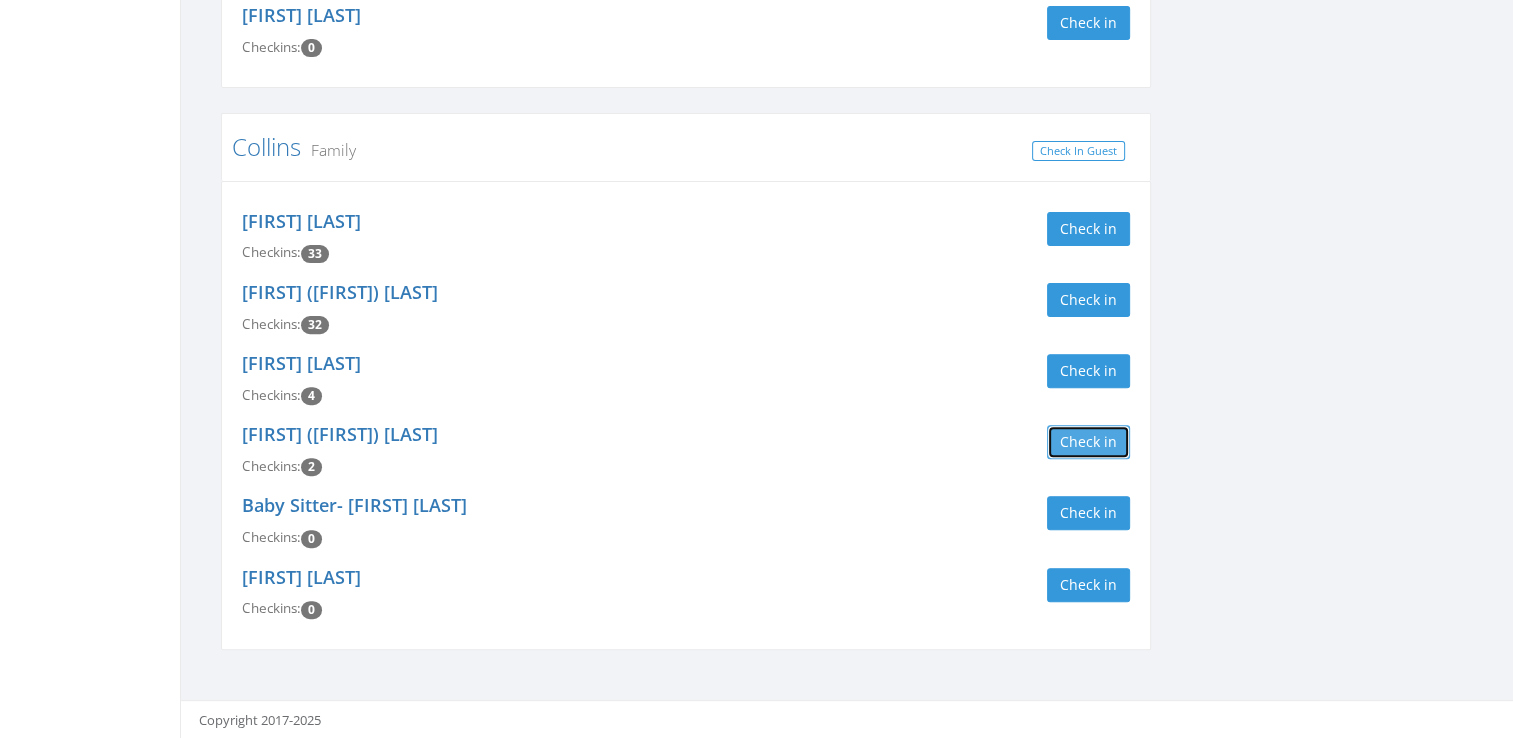 click on "Check in" at bounding box center (1088, 442) 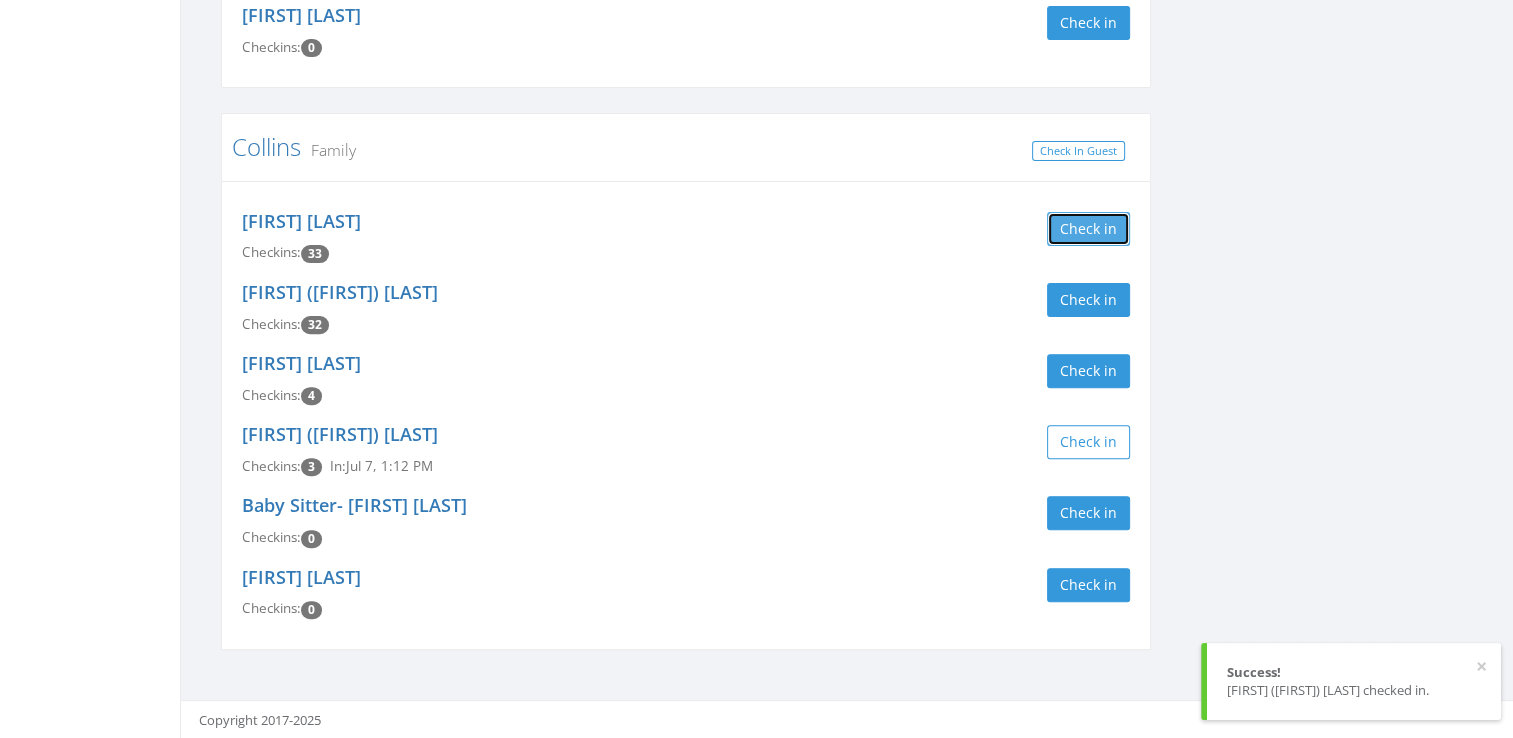 click on "Check in" at bounding box center (1088, 229) 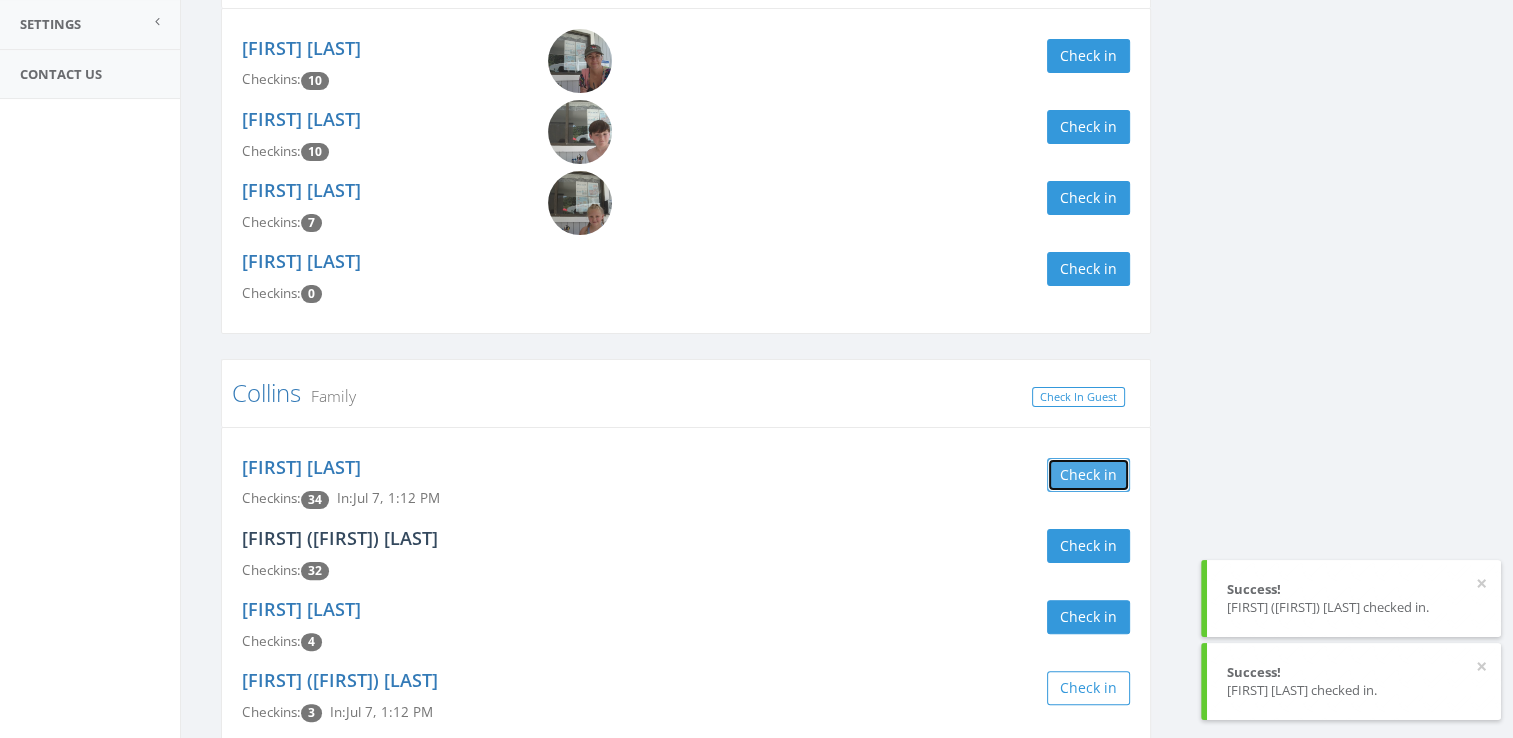 scroll, scrollTop: 628, scrollLeft: 0, axis: vertical 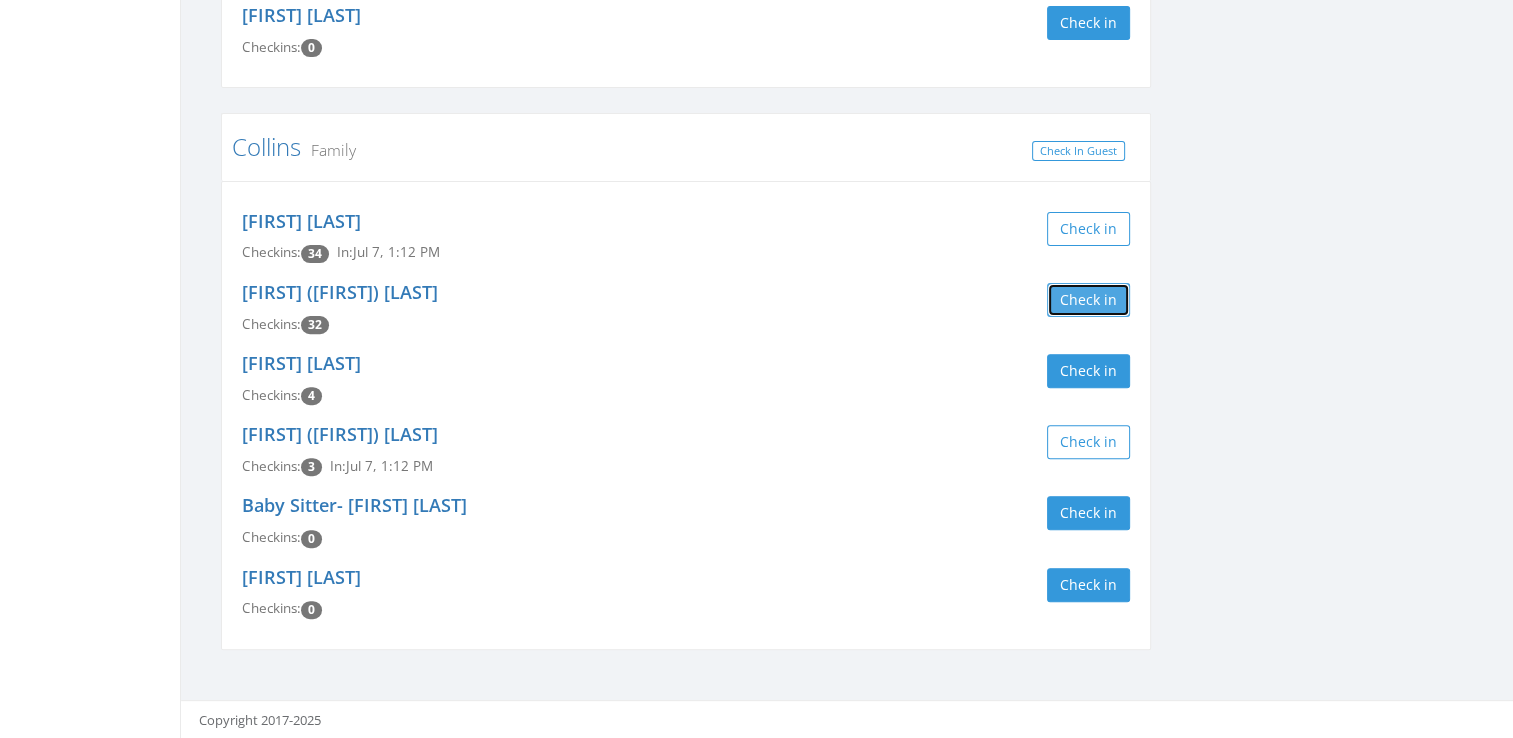 click on "Check in" at bounding box center [1088, 300] 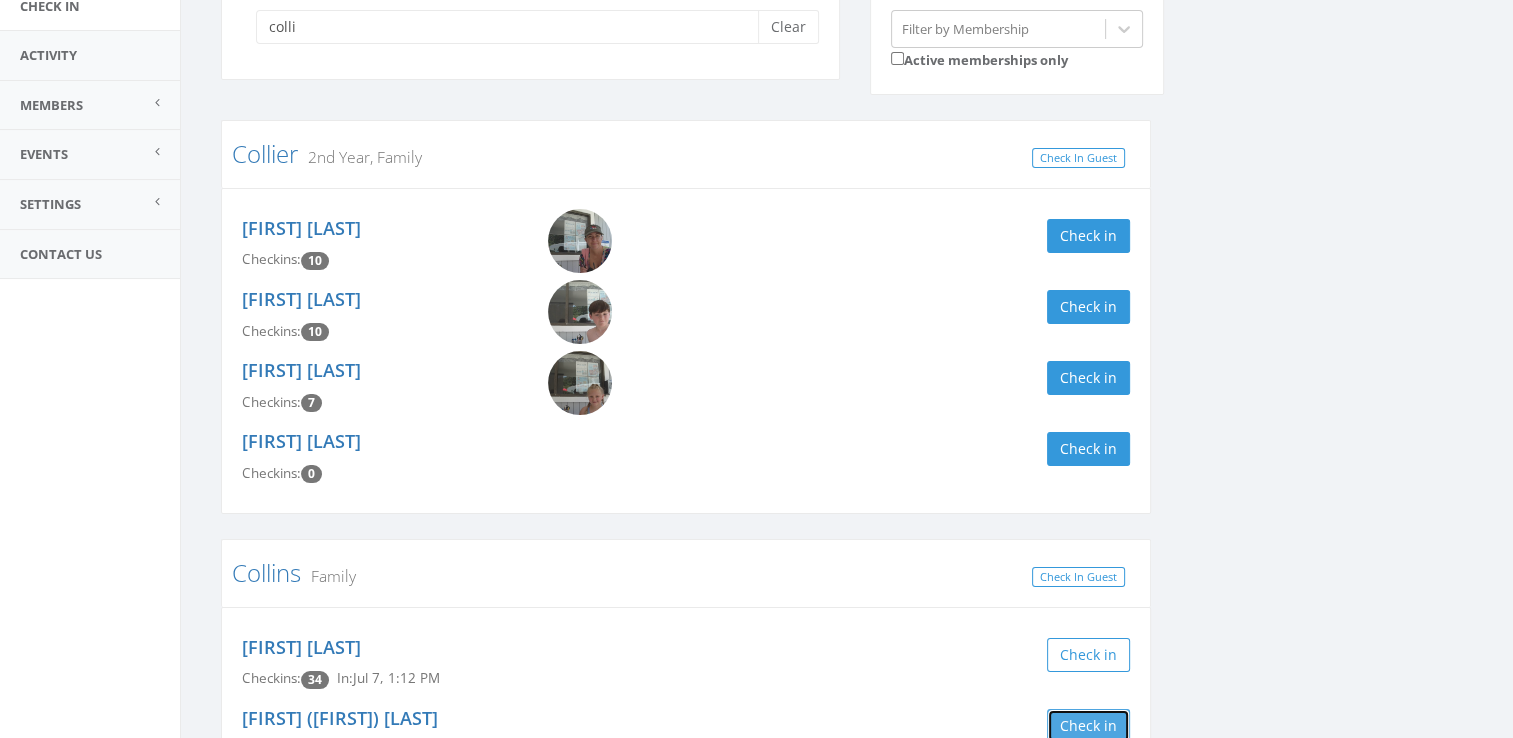 scroll, scrollTop: 0, scrollLeft: 0, axis: both 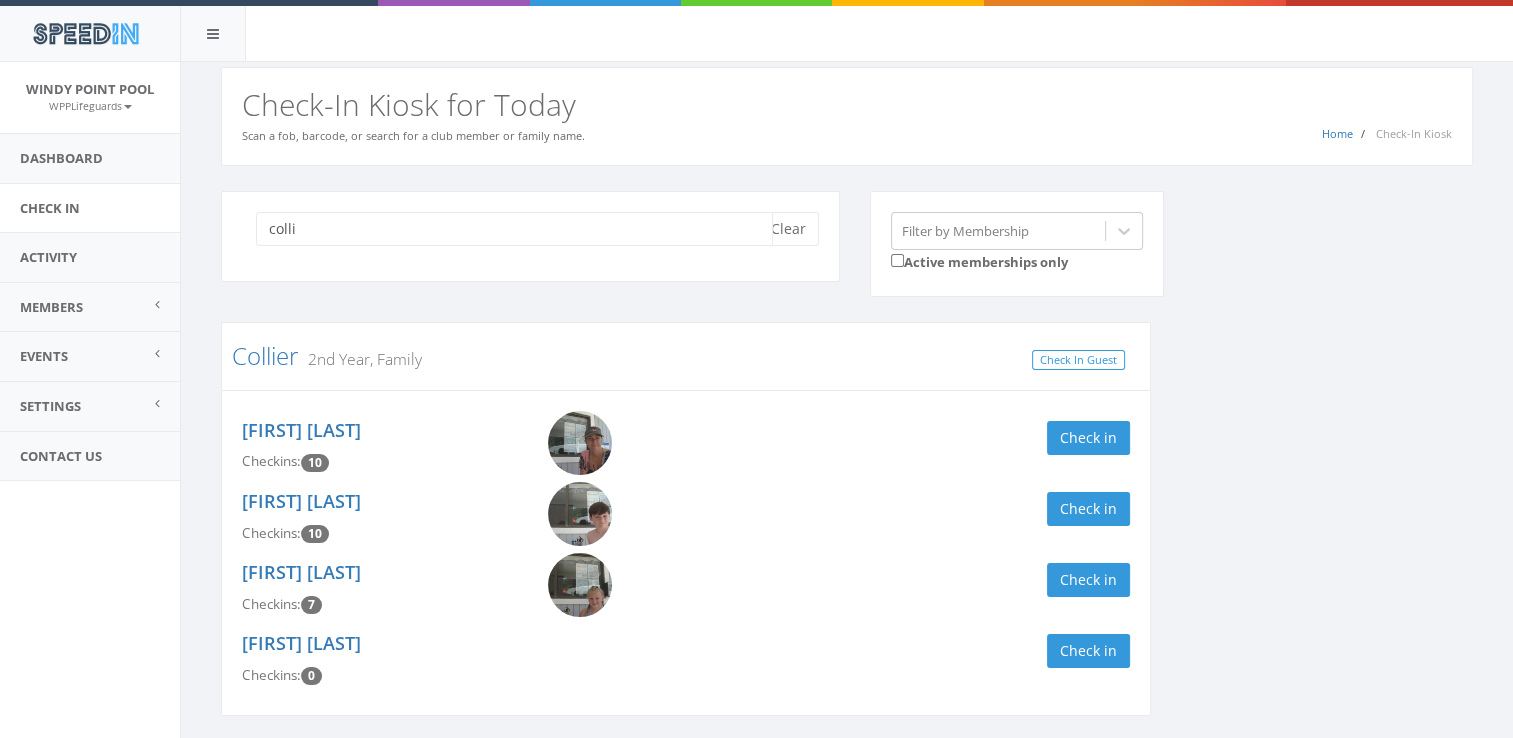 click on "[LAST]" at bounding box center (514, 229) 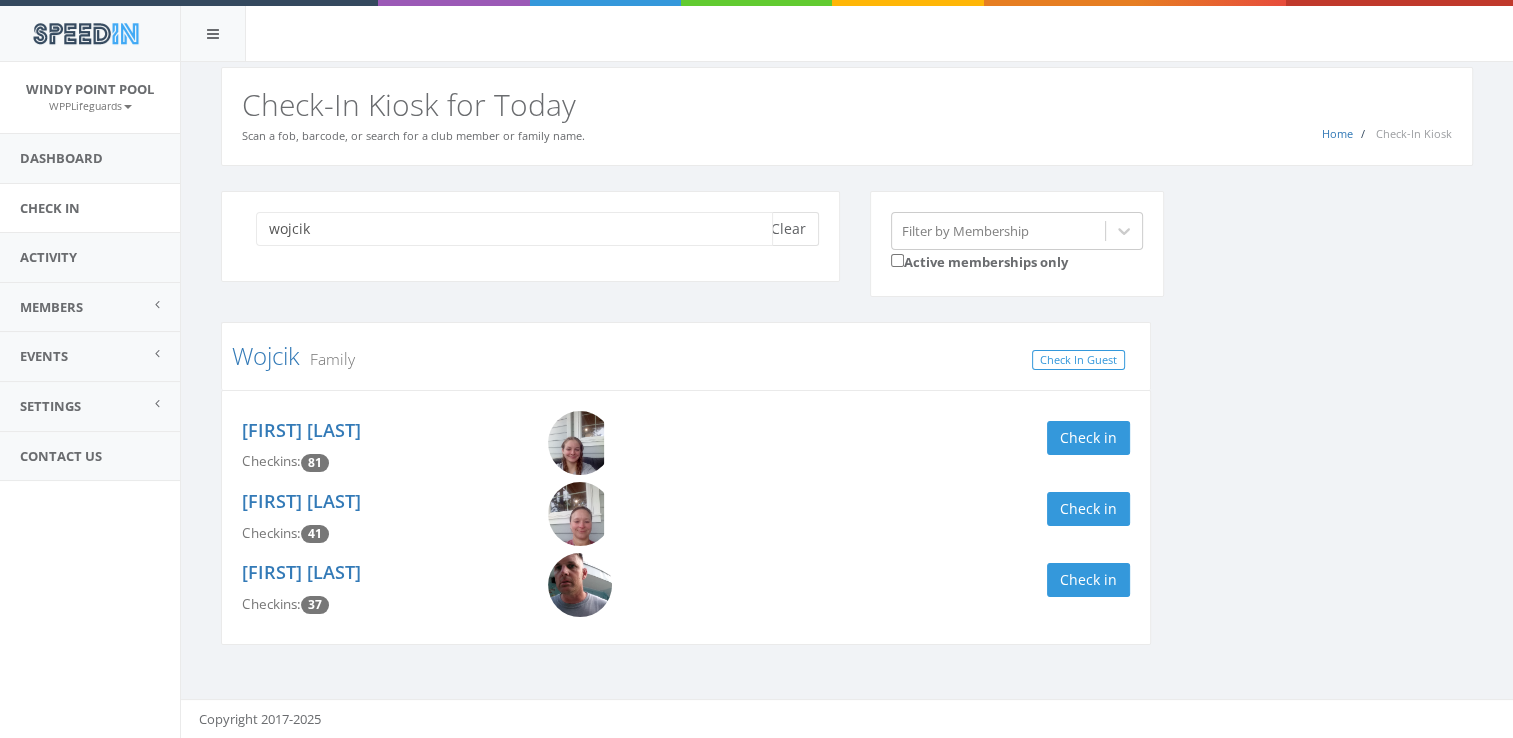 type on "[LAST]" 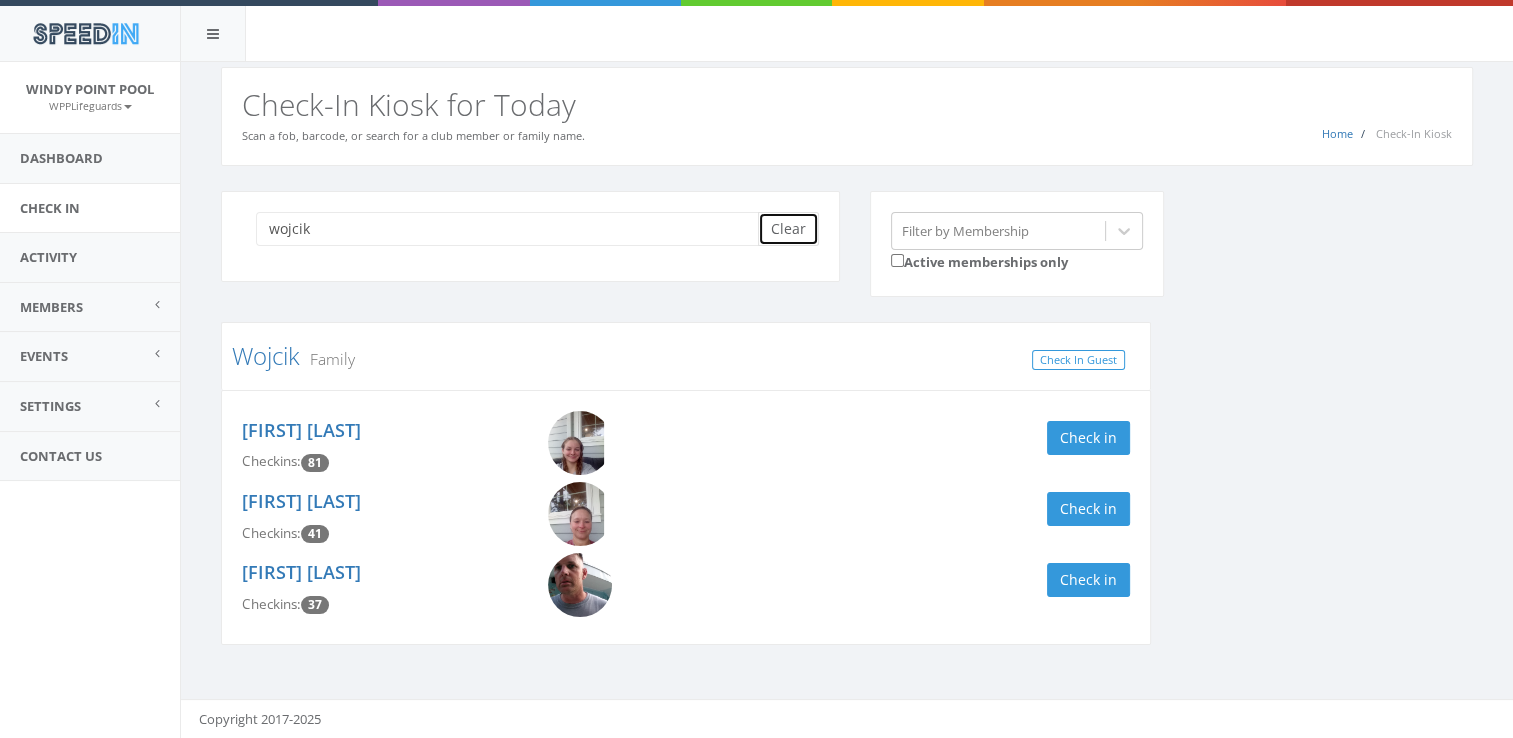 click on "Clear" at bounding box center [788, 229] 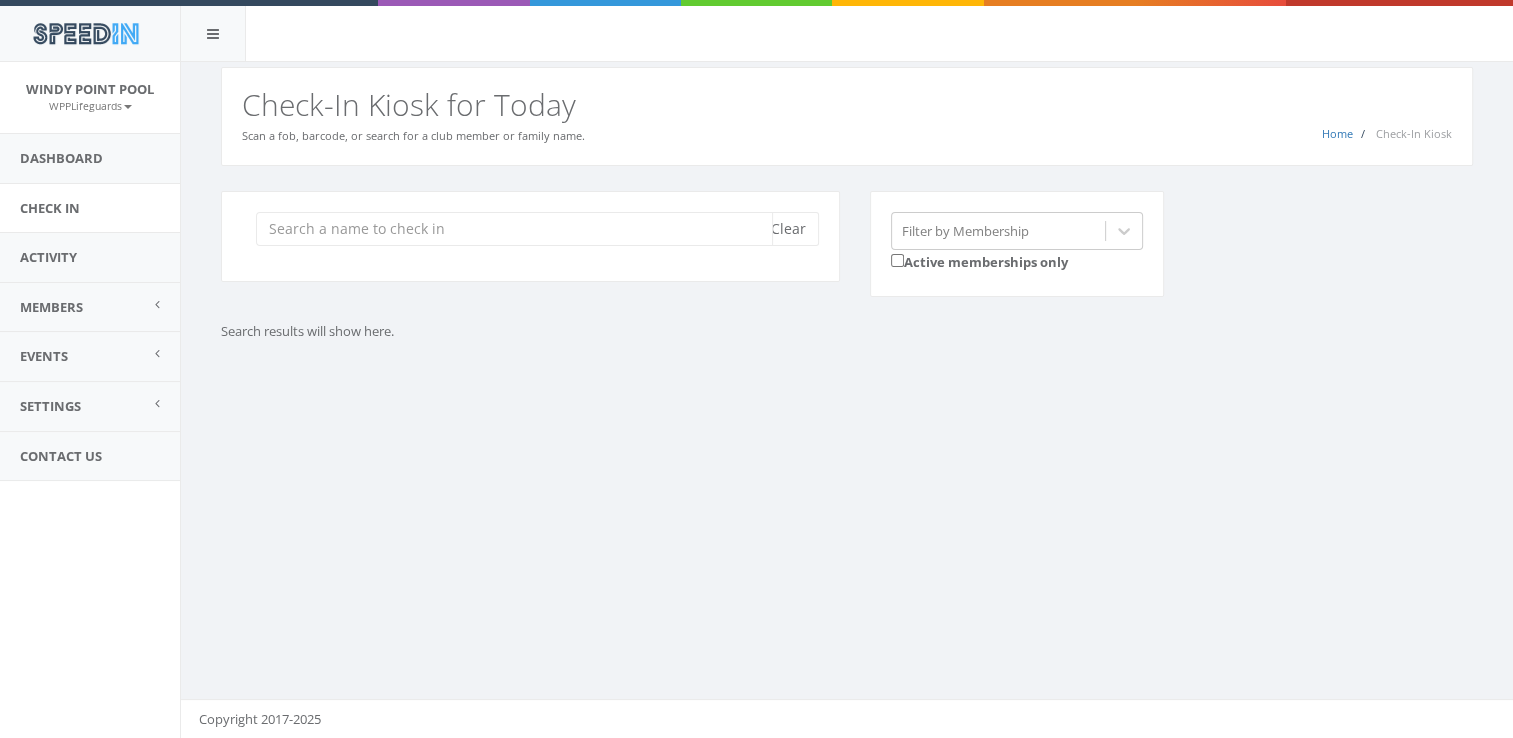 click at bounding box center (514, 229) 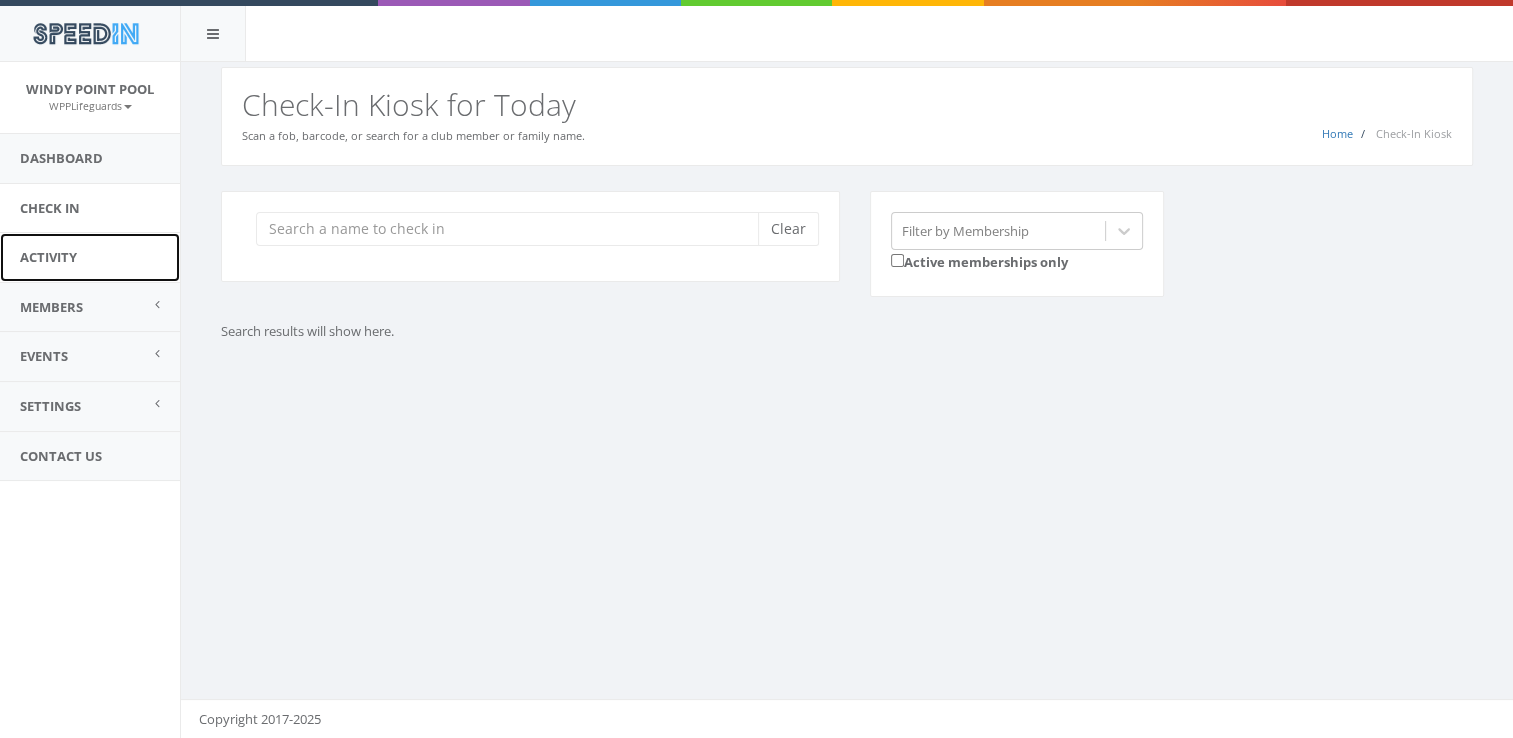 click on "Activity" at bounding box center (90, 257) 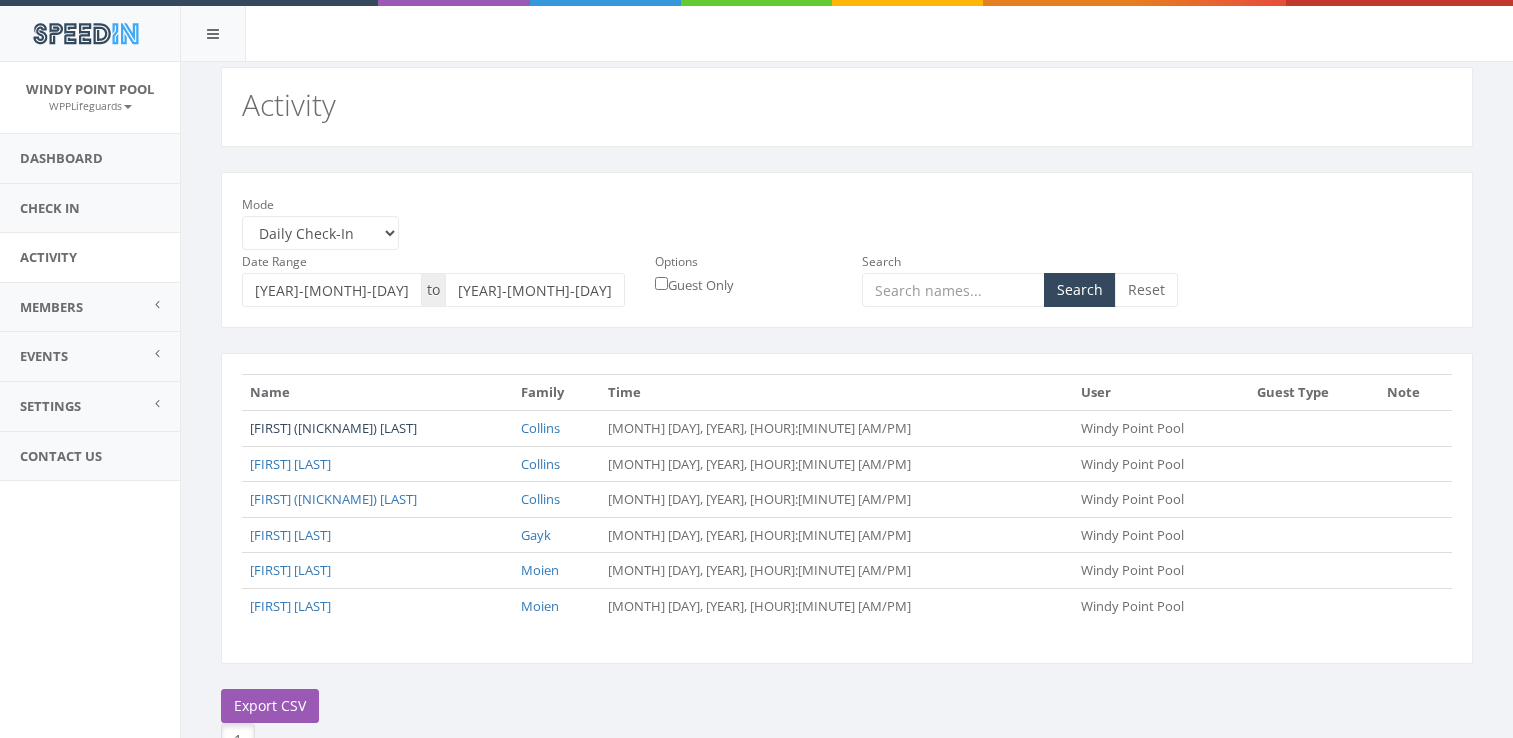 scroll, scrollTop: 0, scrollLeft: 0, axis: both 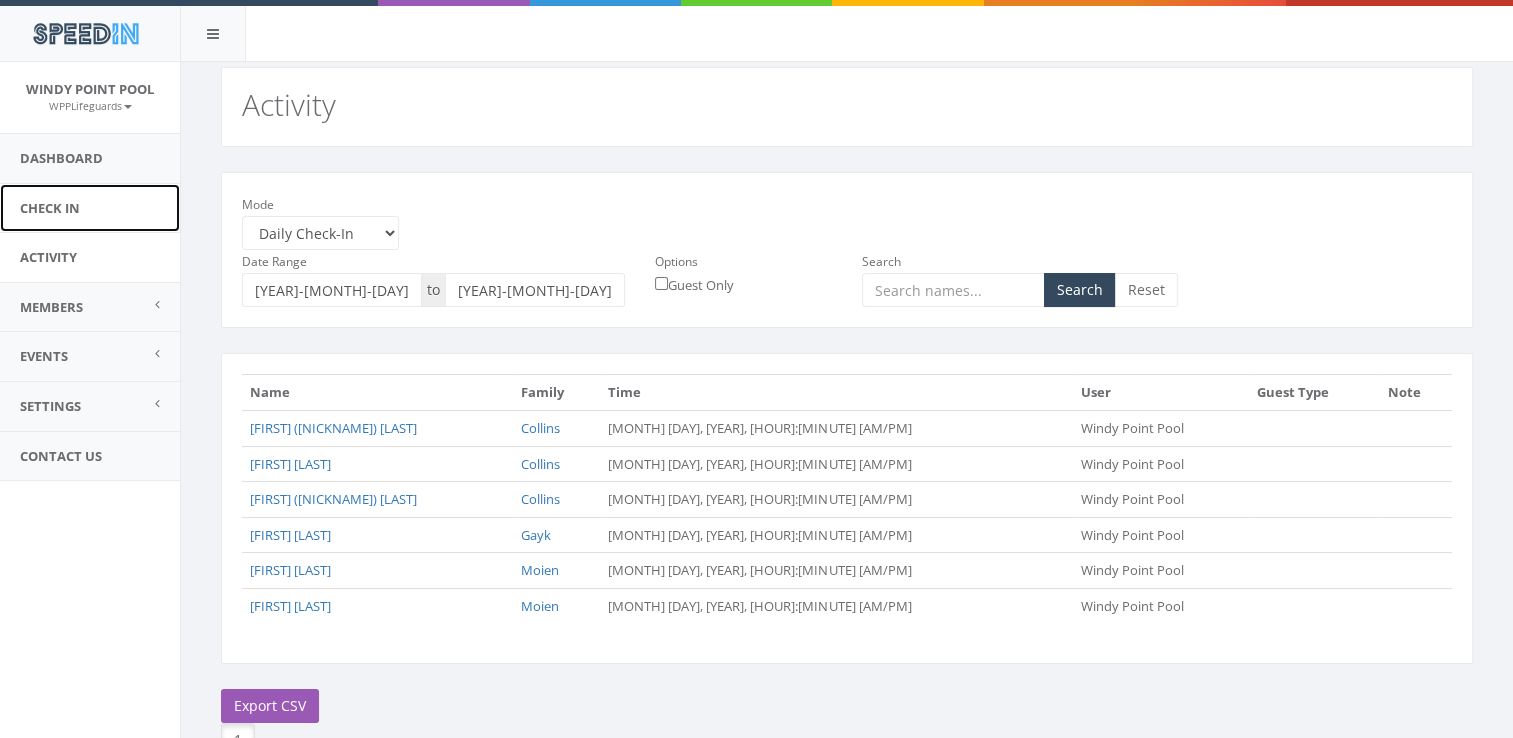 click on "Check In" at bounding box center (90, 208) 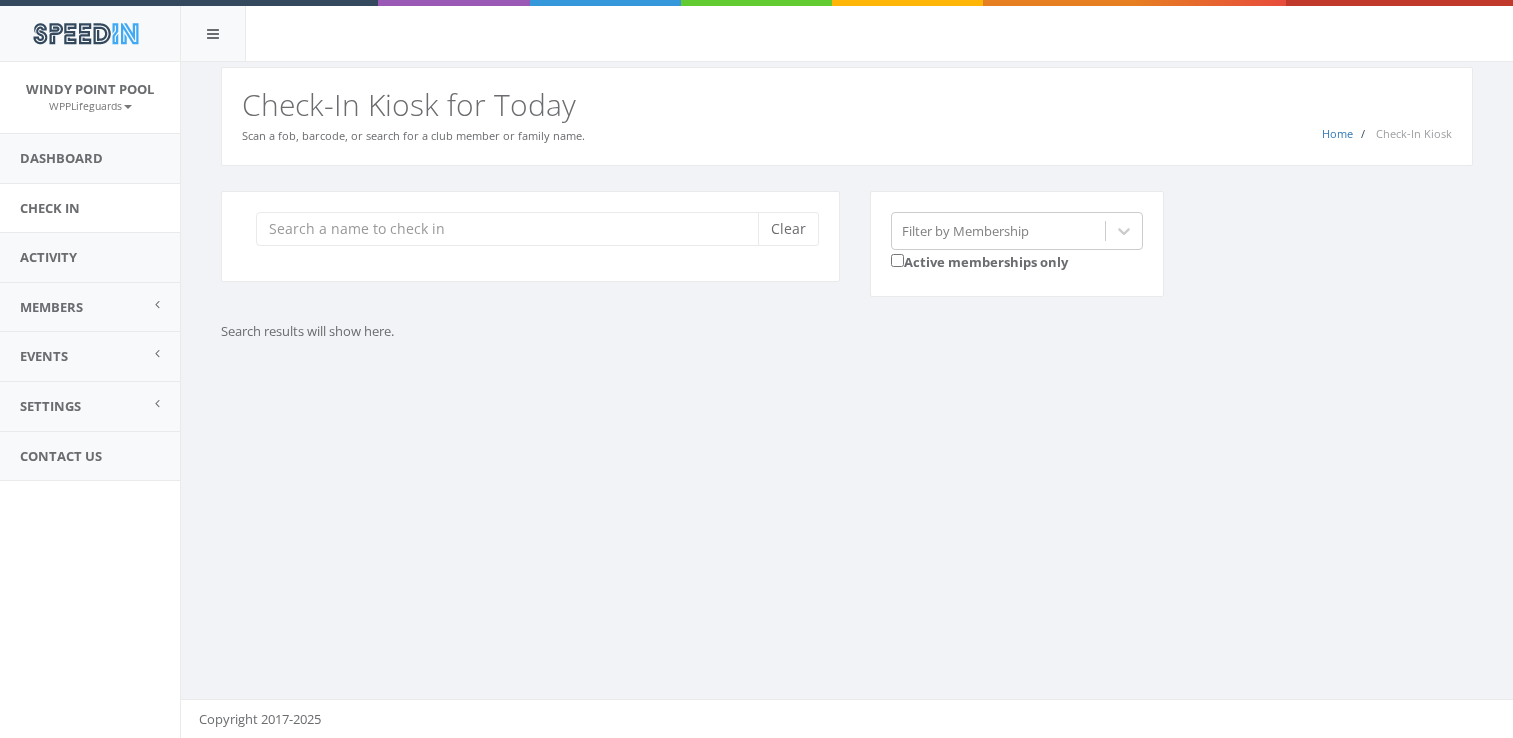 scroll, scrollTop: 0, scrollLeft: 0, axis: both 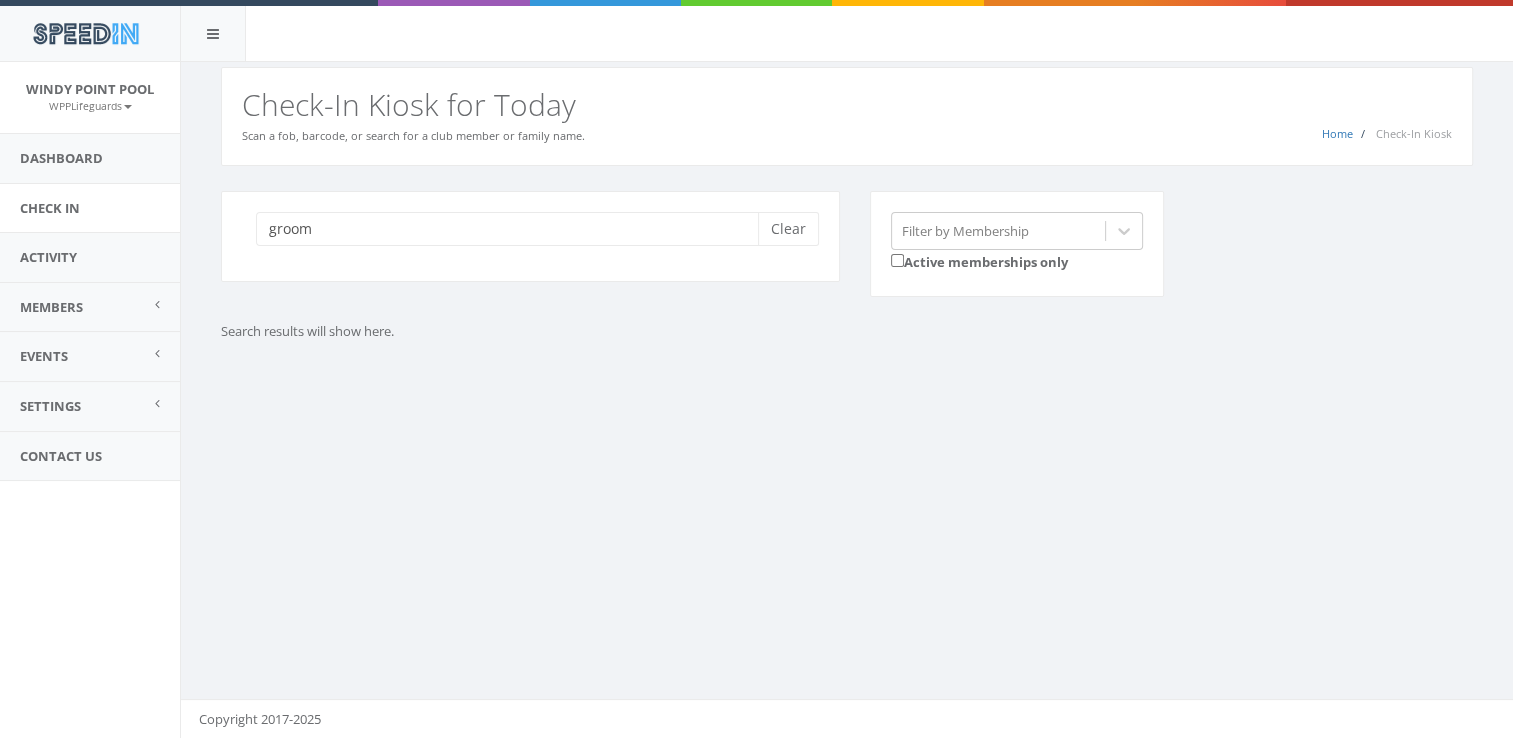 type on "groom" 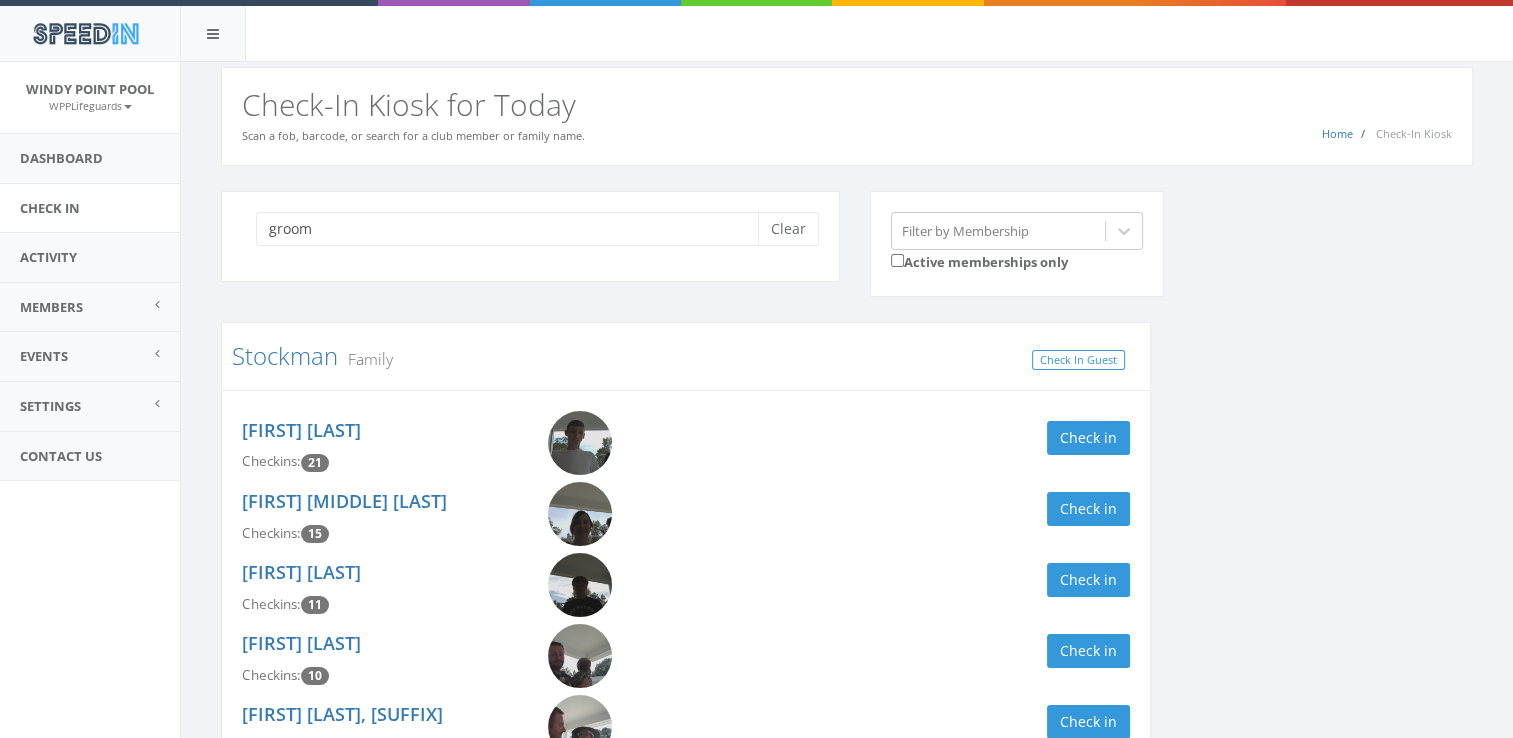 click at bounding box center [580, 443] 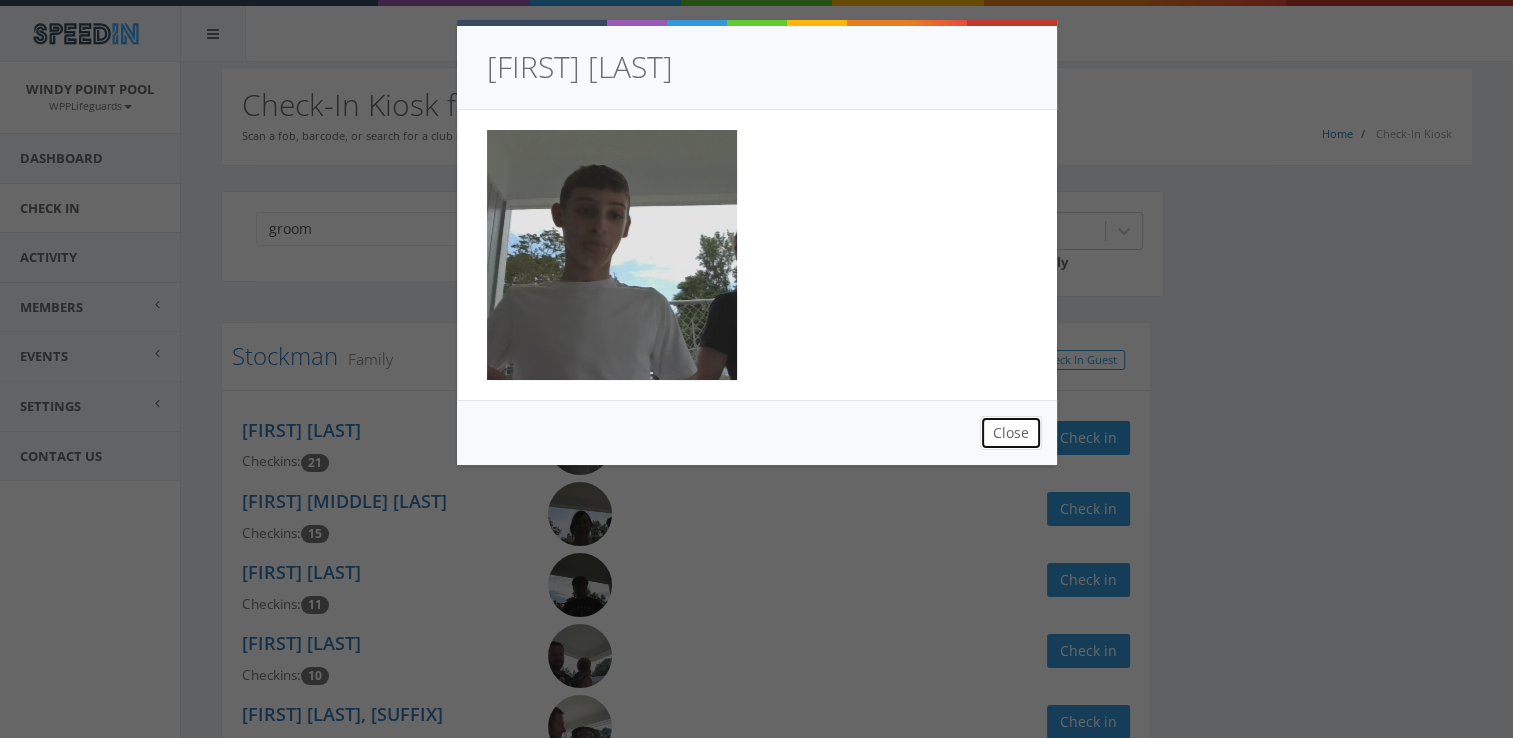 click on "Close" at bounding box center [1011, 433] 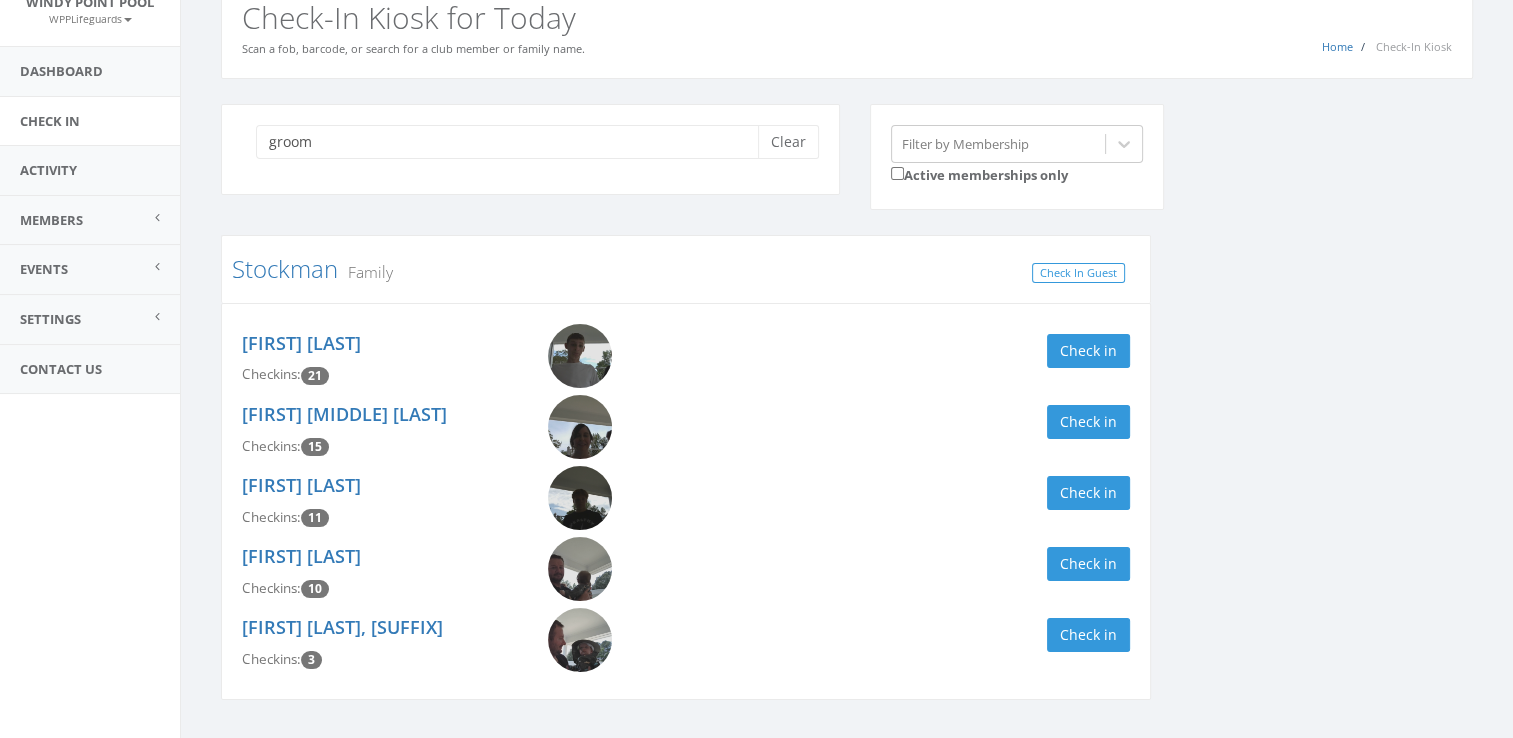scroll, scrollTop: 88, scrollLeft: 0, axis: vertical 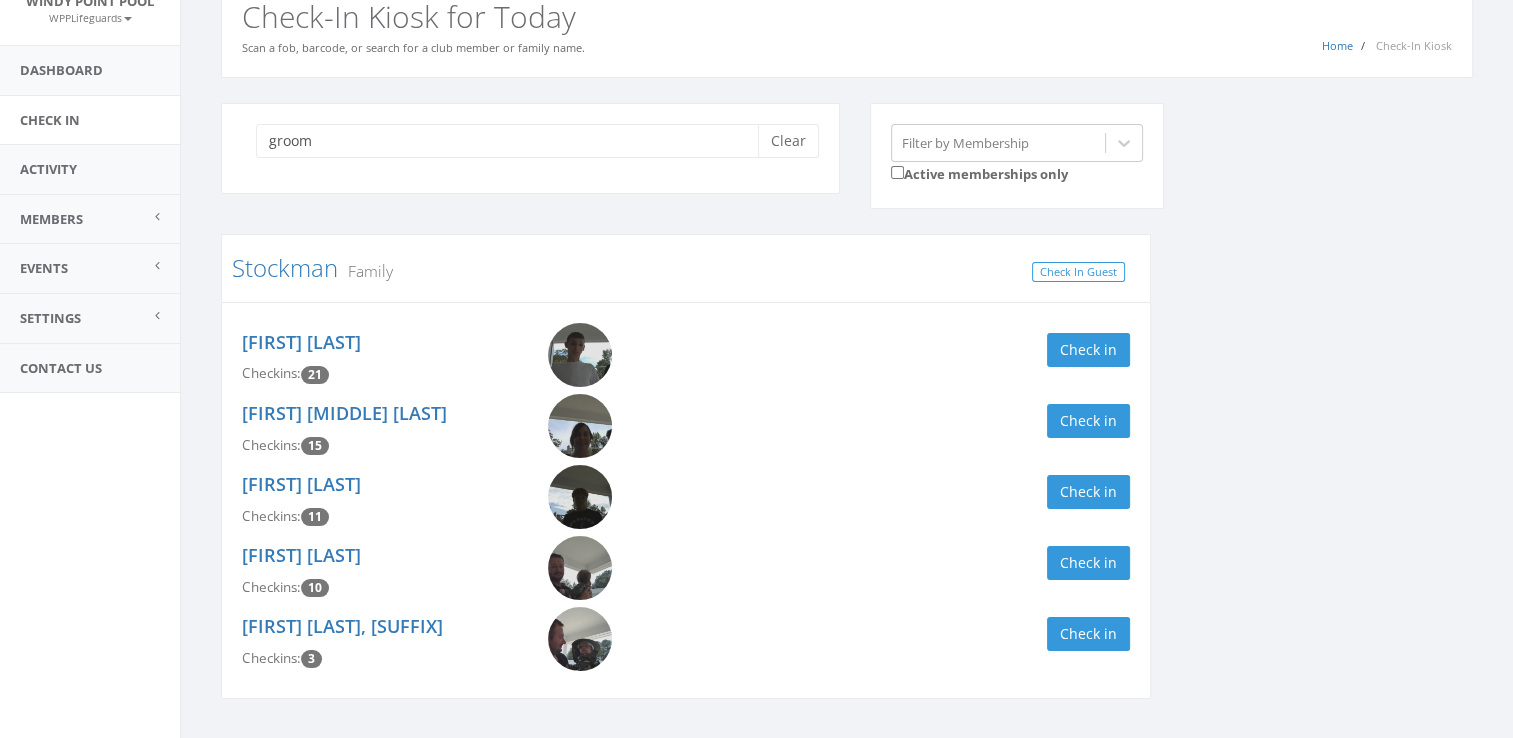 click at bounding box center [580, 355] 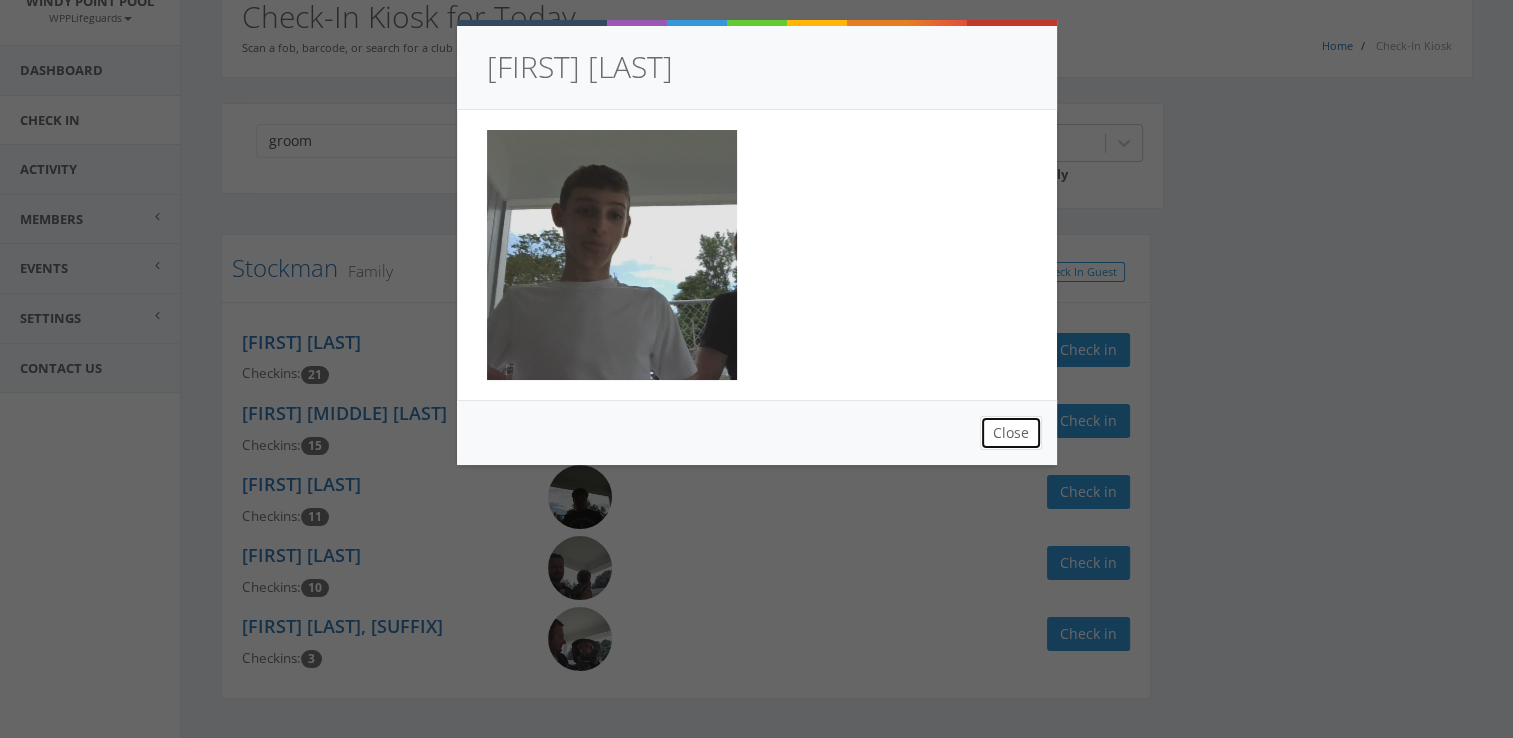 click on "Close" at bounding box center (1011, 433) 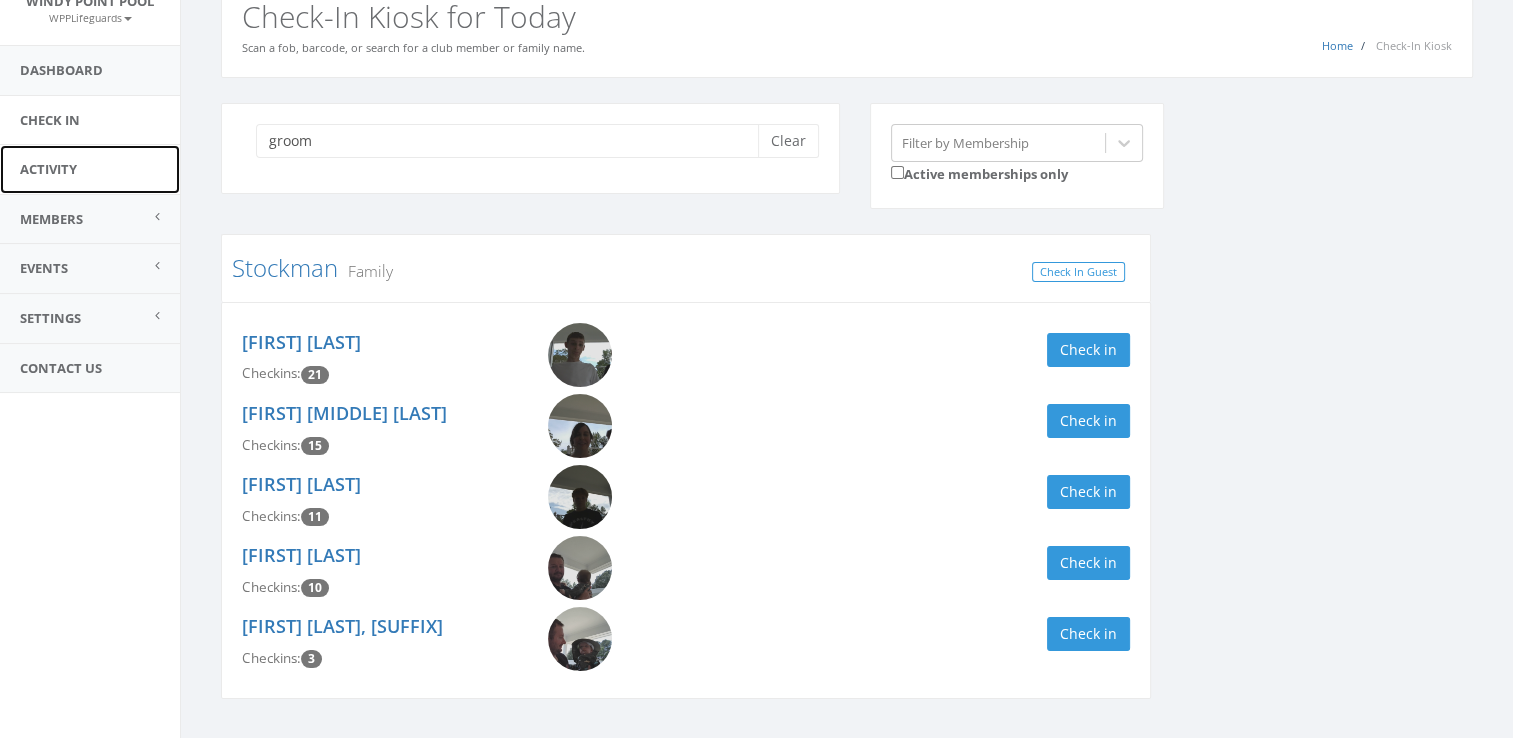 click on "Activity" at bounding box center (90, 169) 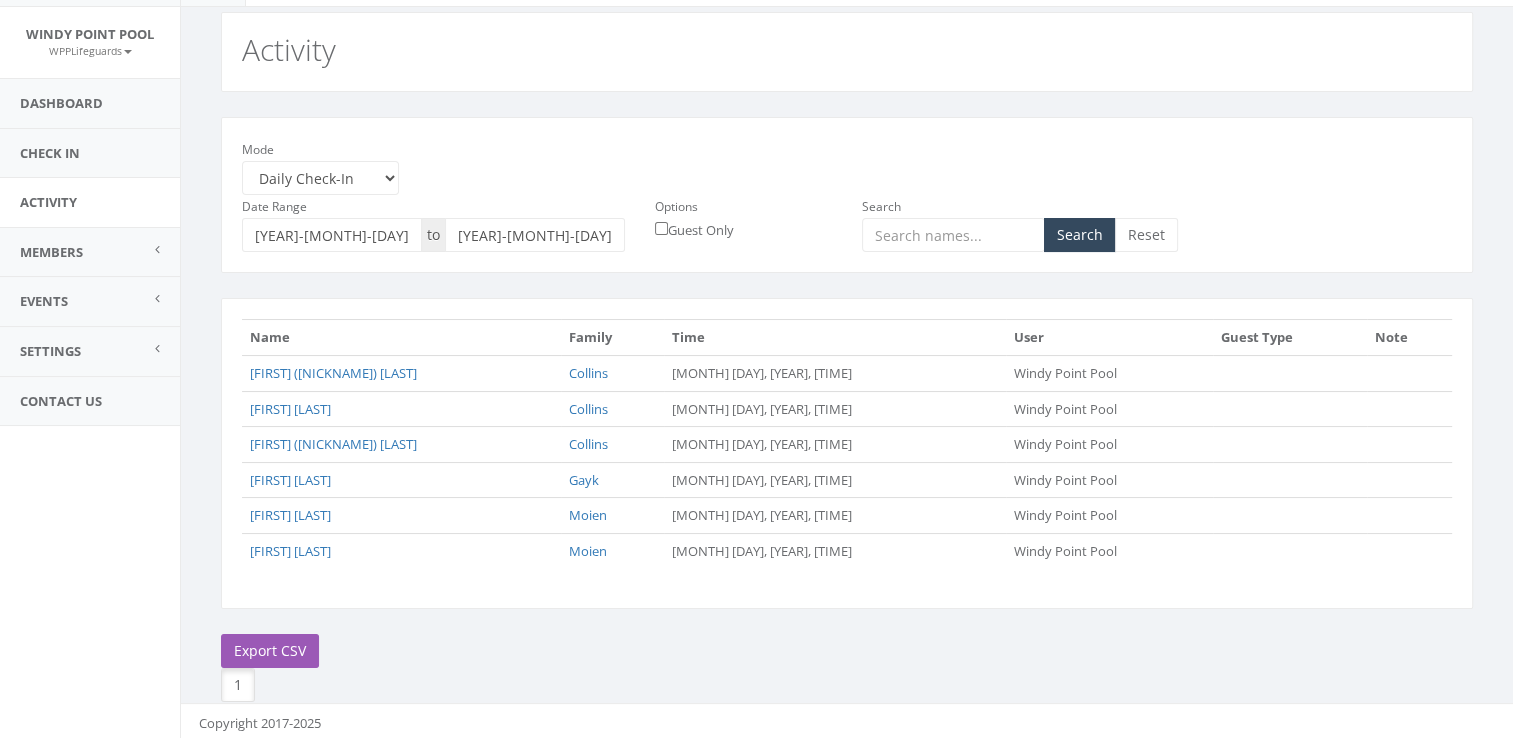 scroll, scrollTop: 0, scrollLeft: 0, axis: both 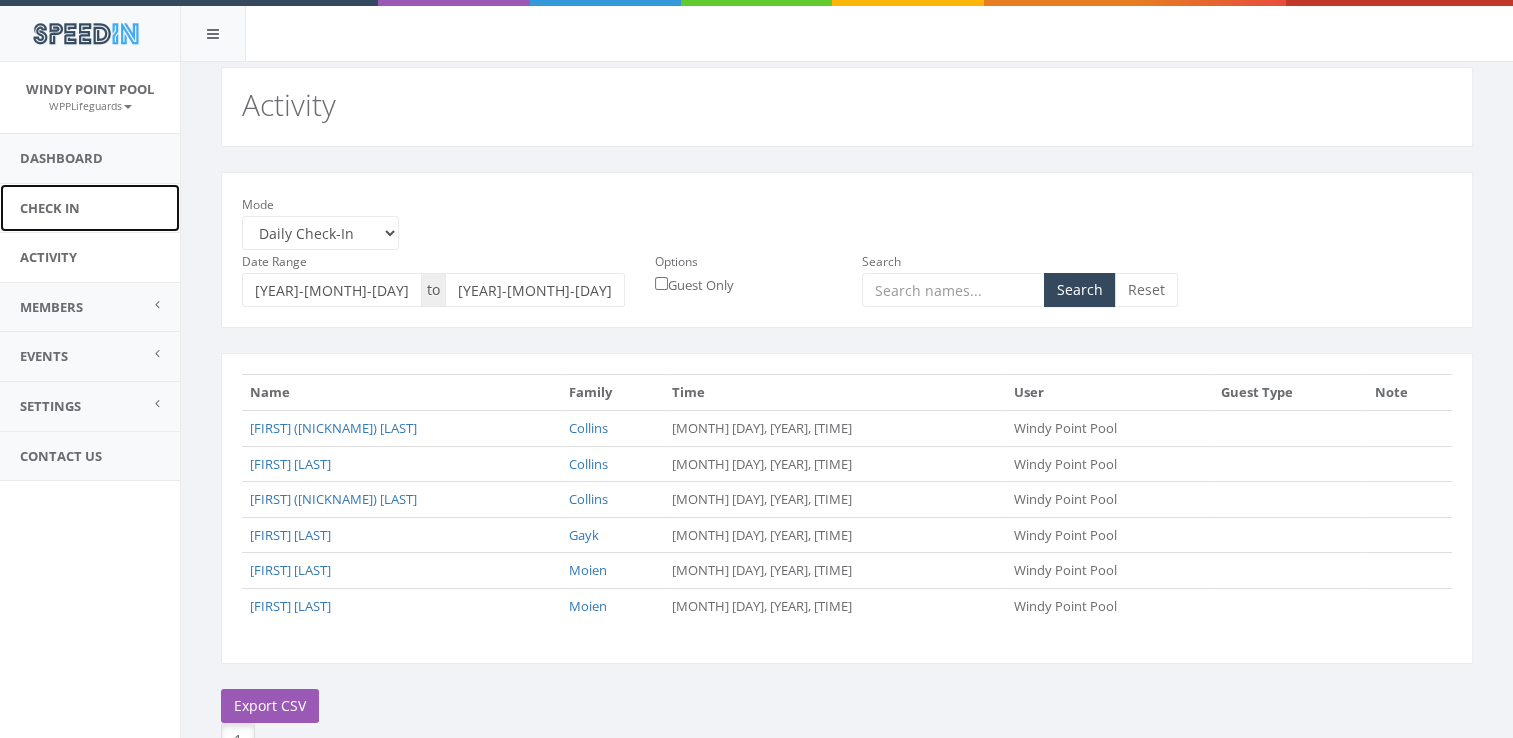 click on "Check In" at bounding box center (90, 208) 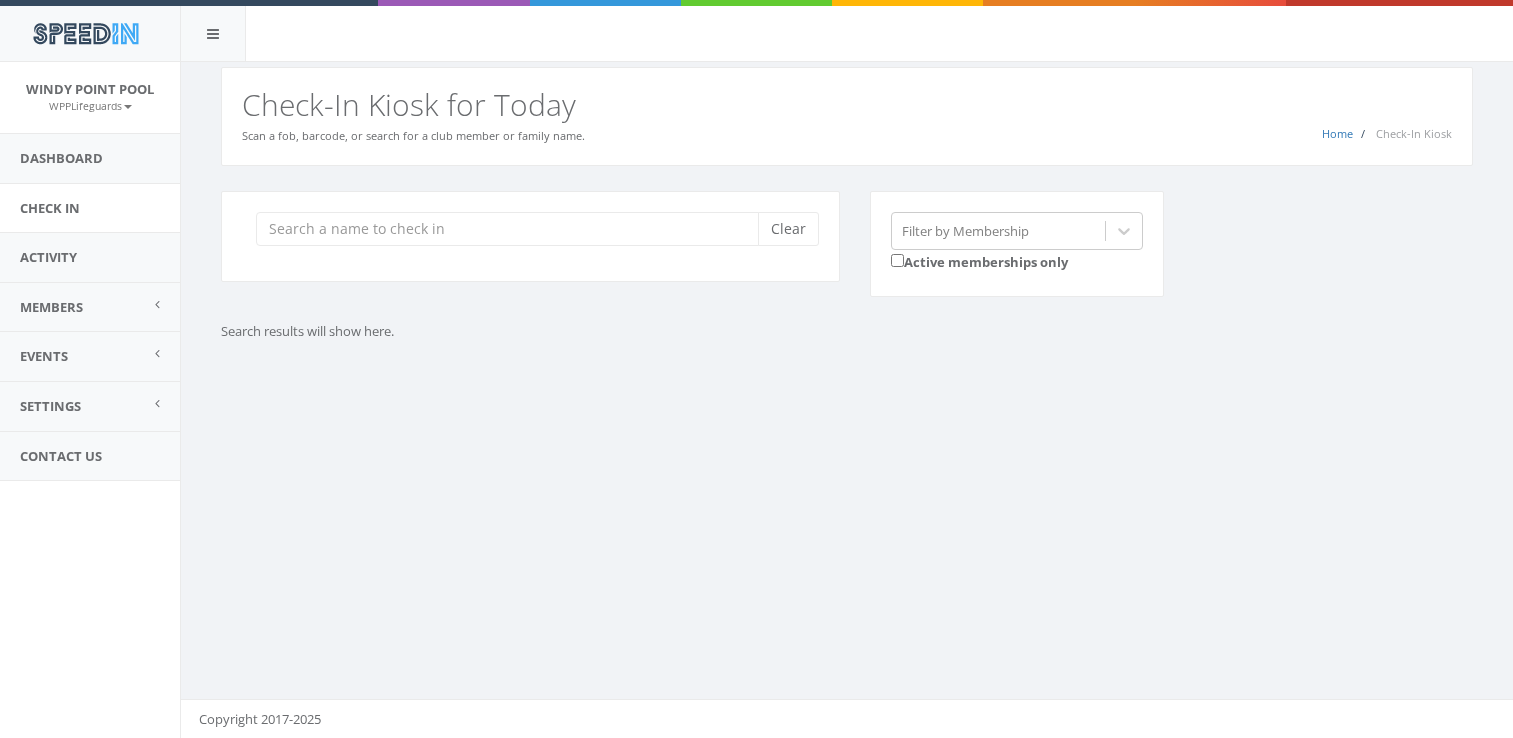 scroll, scrollTop: 0, scrollLeft: 0, axis: both 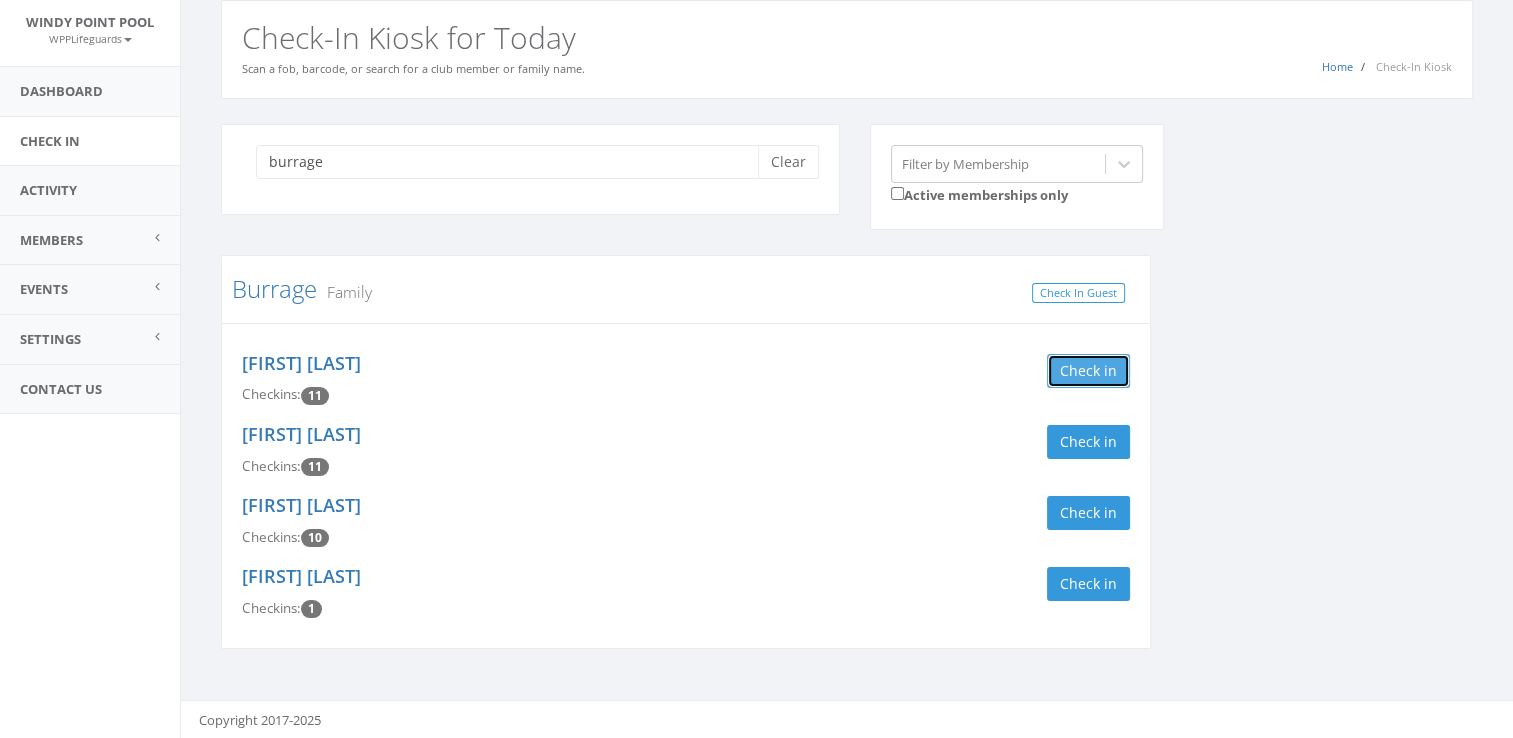 click on "Check in" at bounding box center (1088, 371) 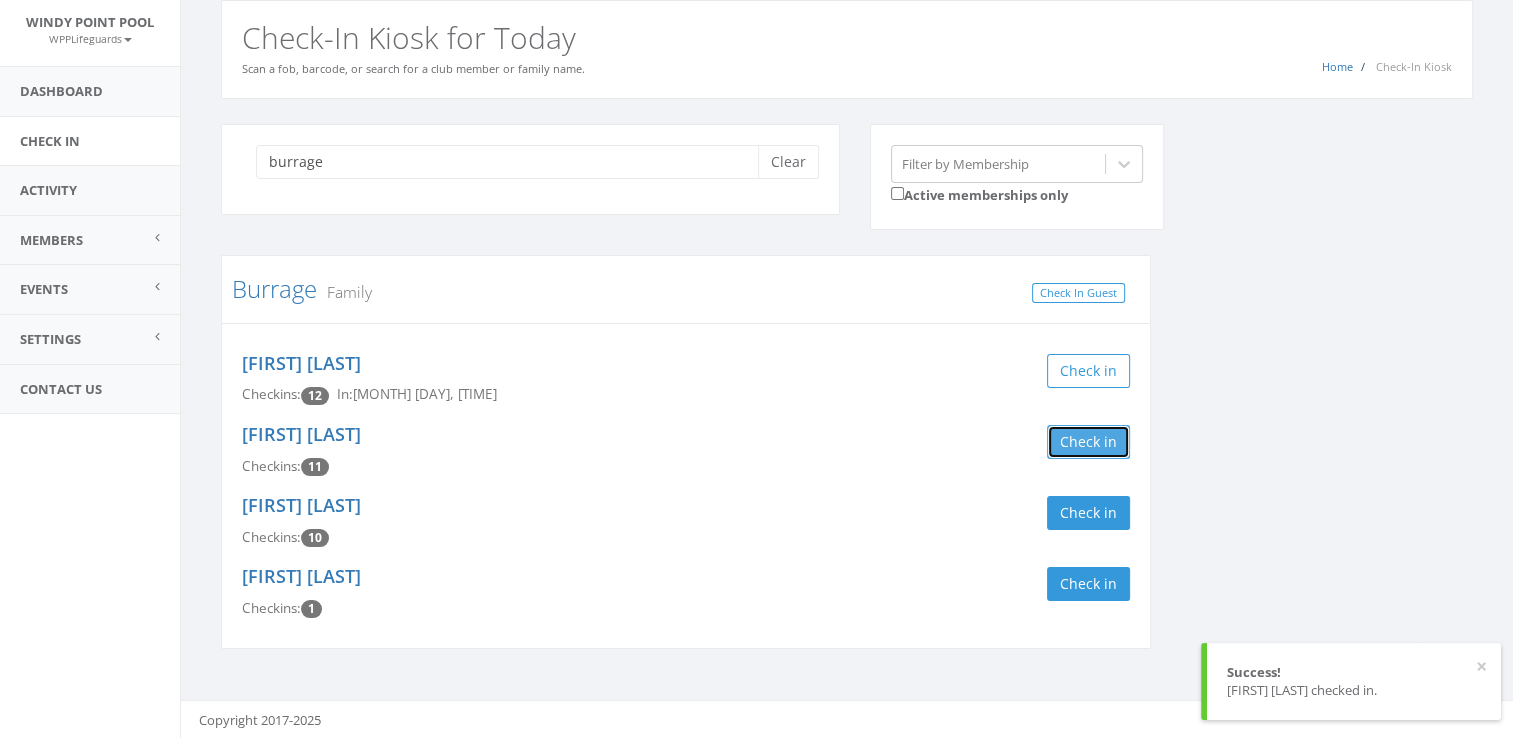 click on "Check in" at bounding box center [1088, 442] 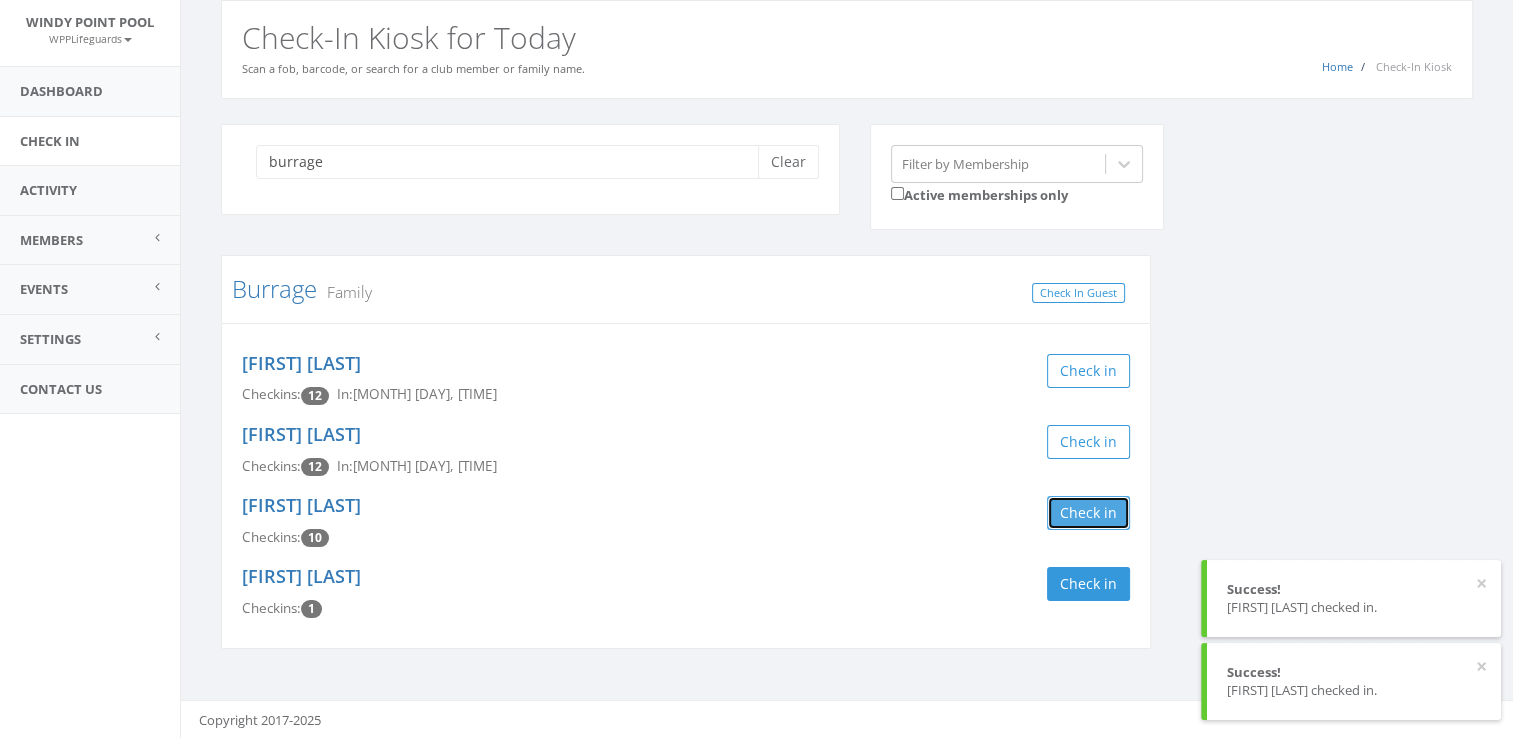 click on "Check in" at bounding box center (1088, 513) 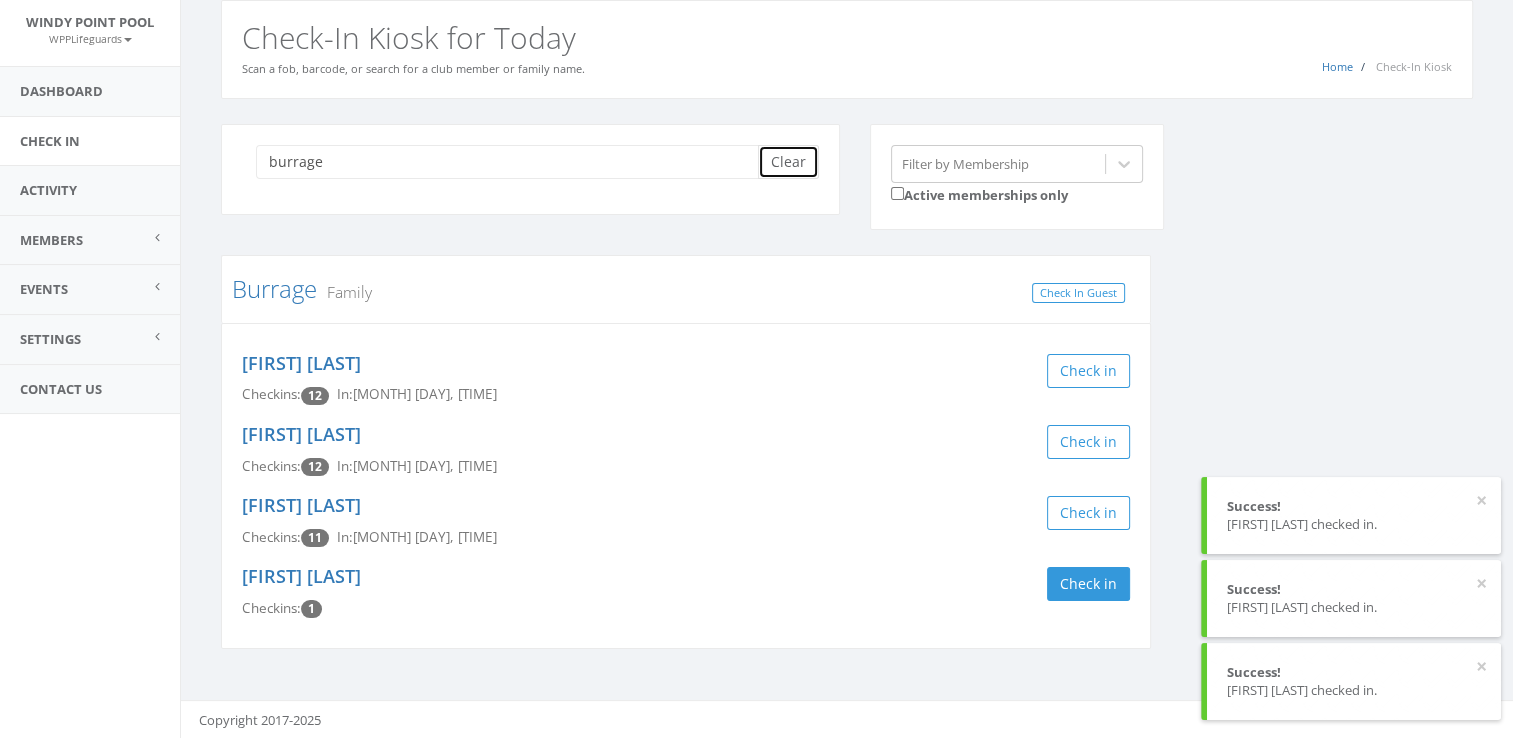 click on "Clear" at bounding box center [788, 162] 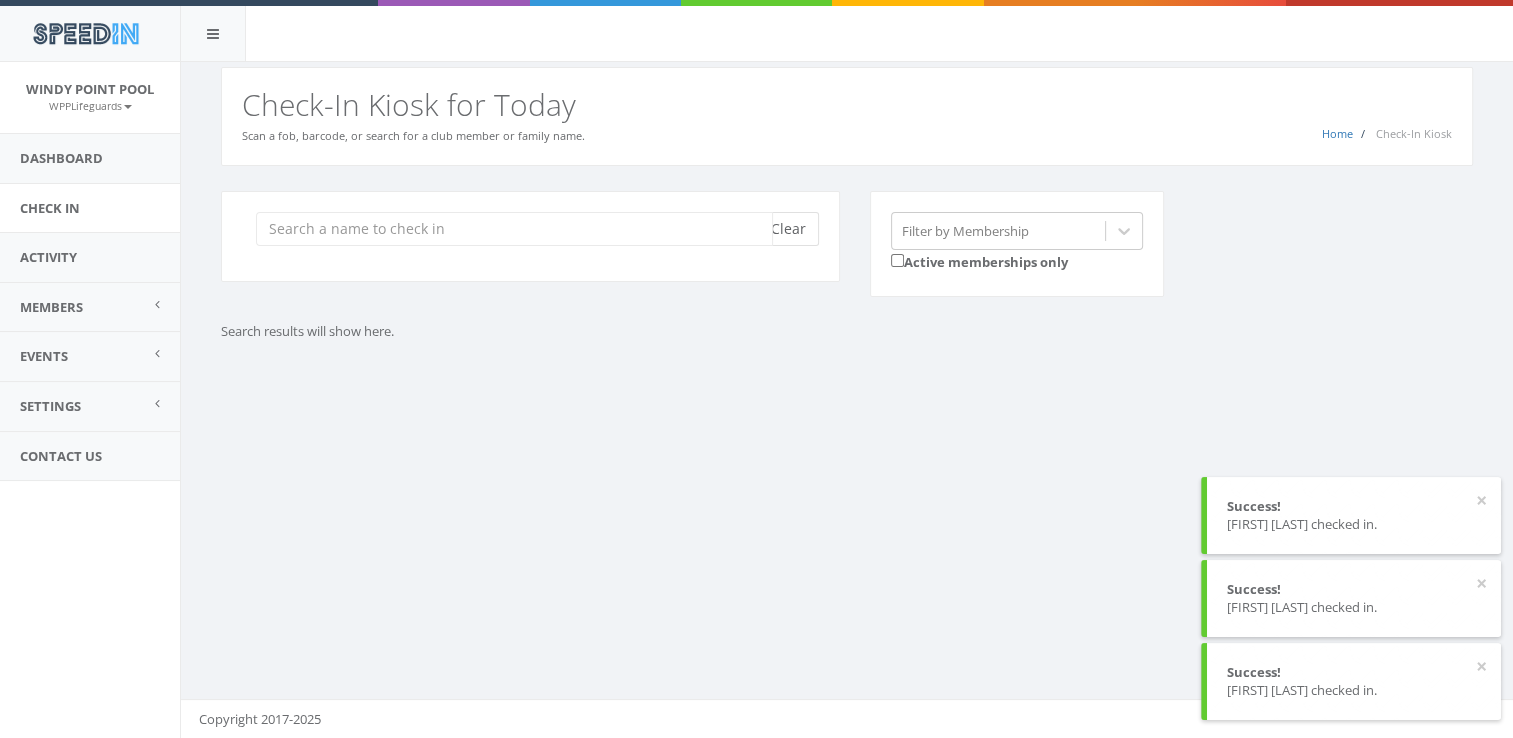 scroll, scrollTop: 0, scrollLeft: 0, axis: both 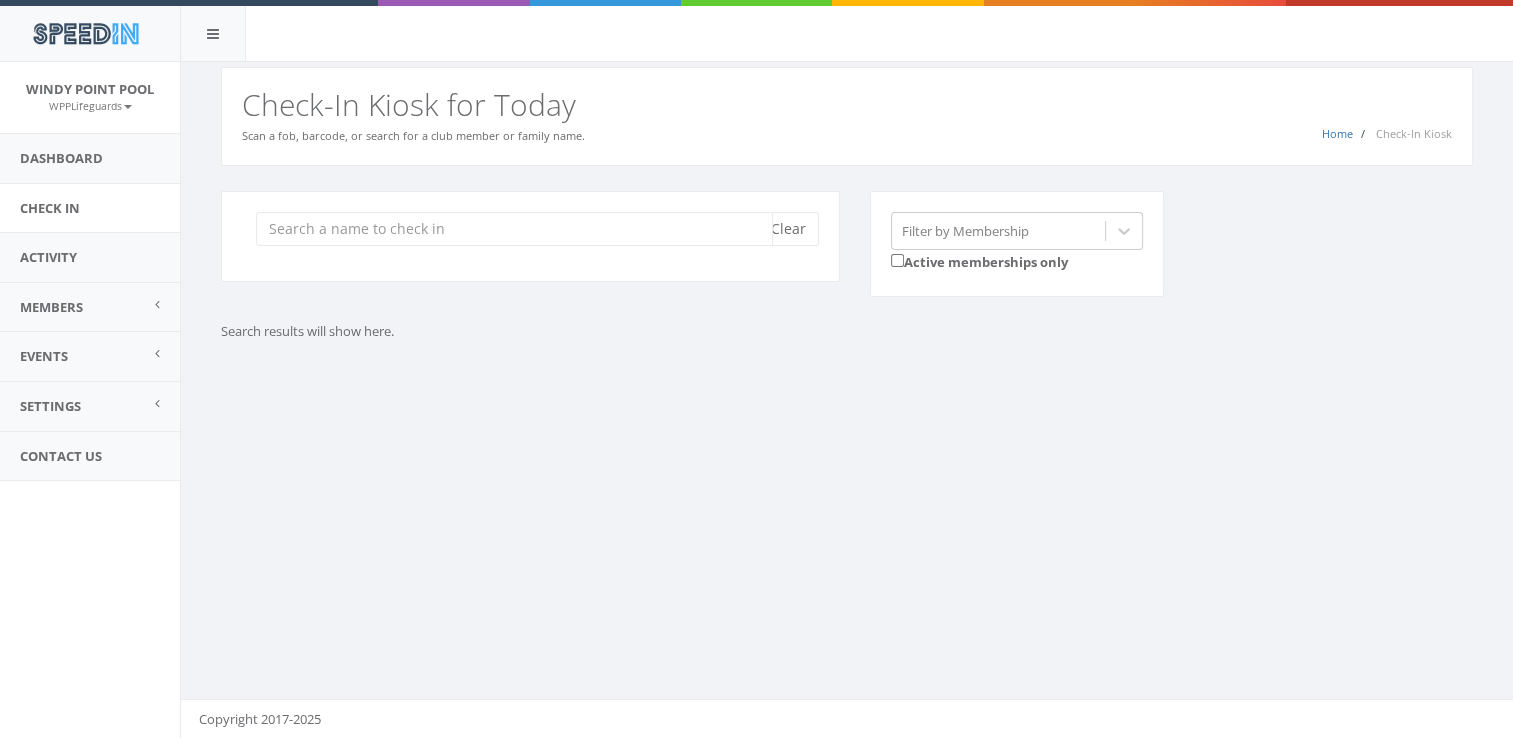 click at bounding box center (514, 229) 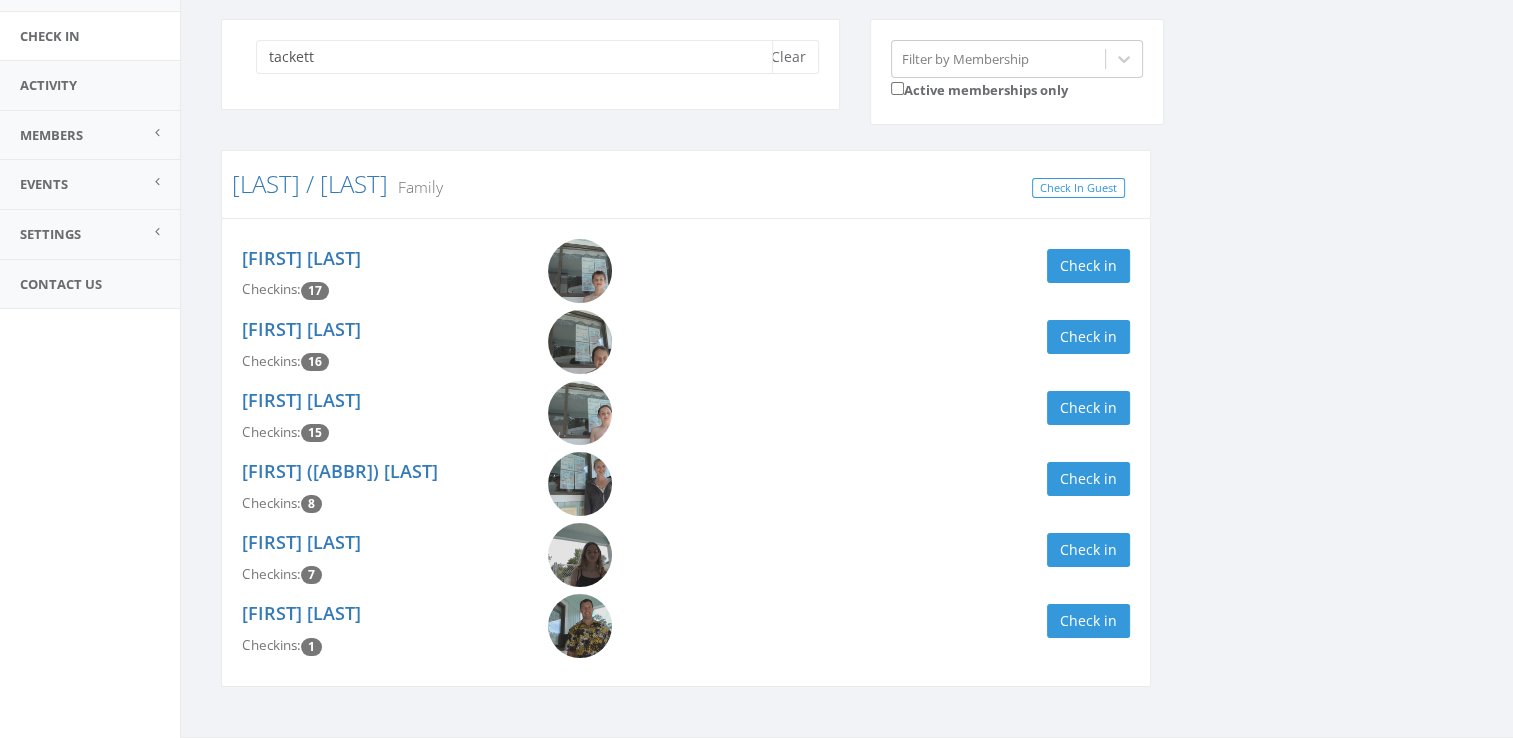 scroll, scrollTop: 209, scrollLeft: 0, axis: vertical 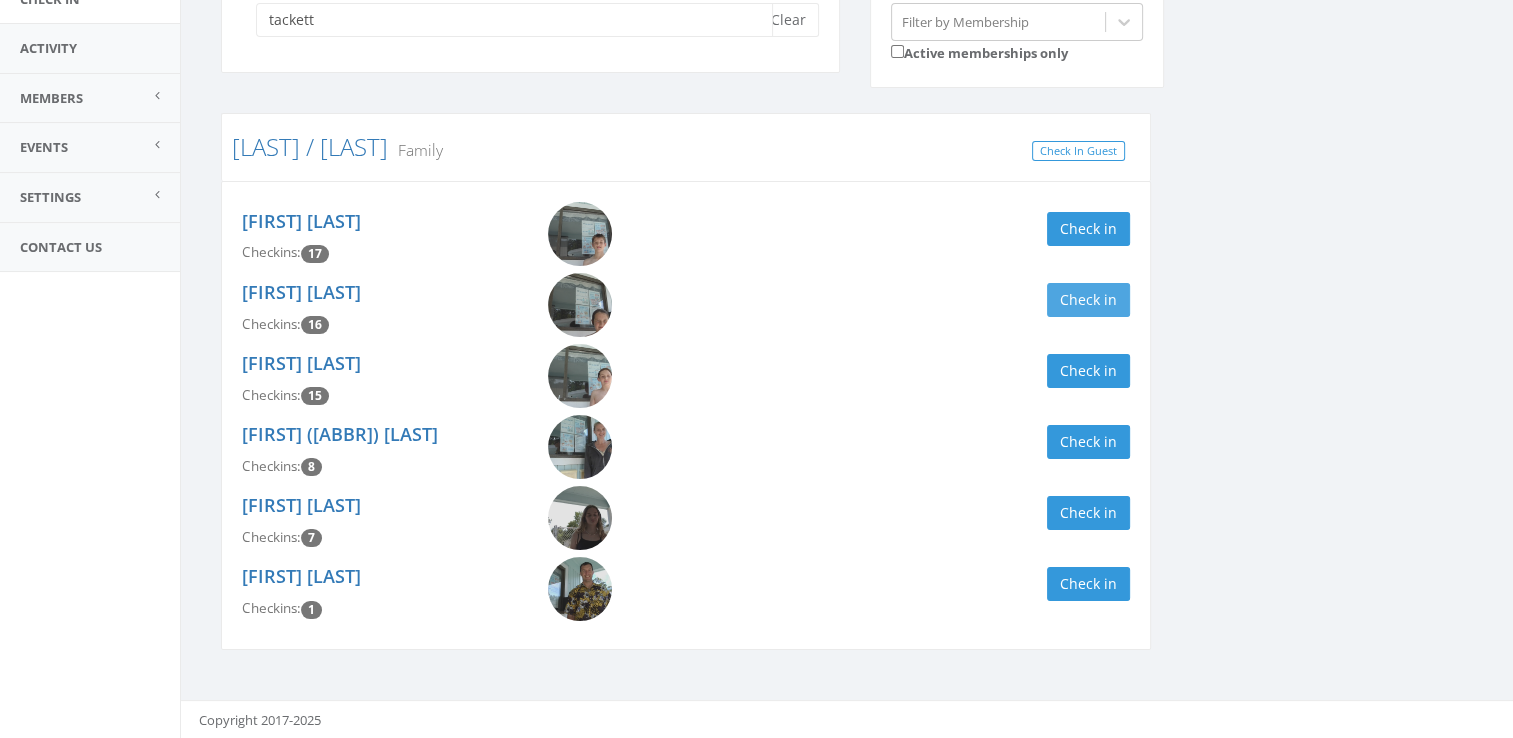 type on "tackett" 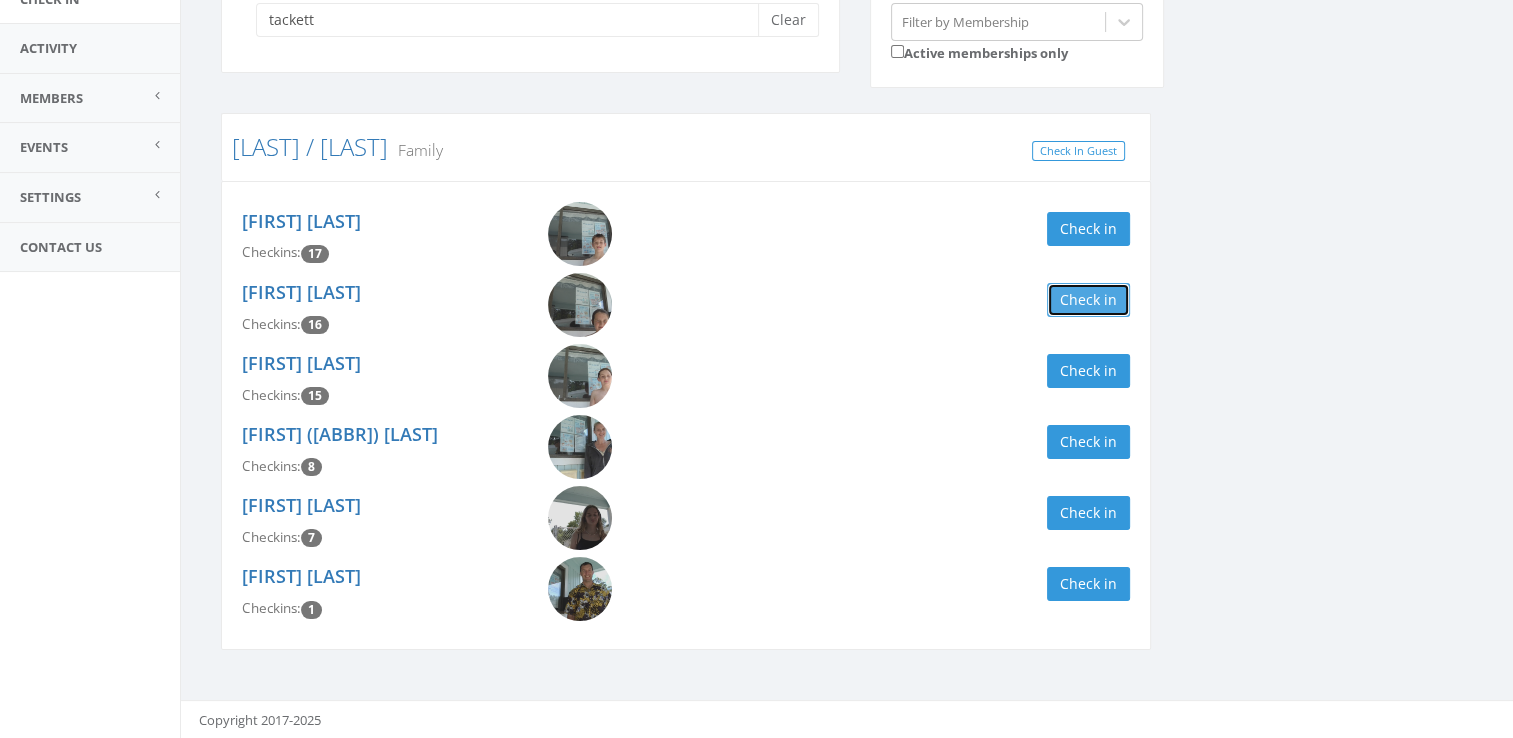 click on "Check in" at bounding box center [1088, 300] 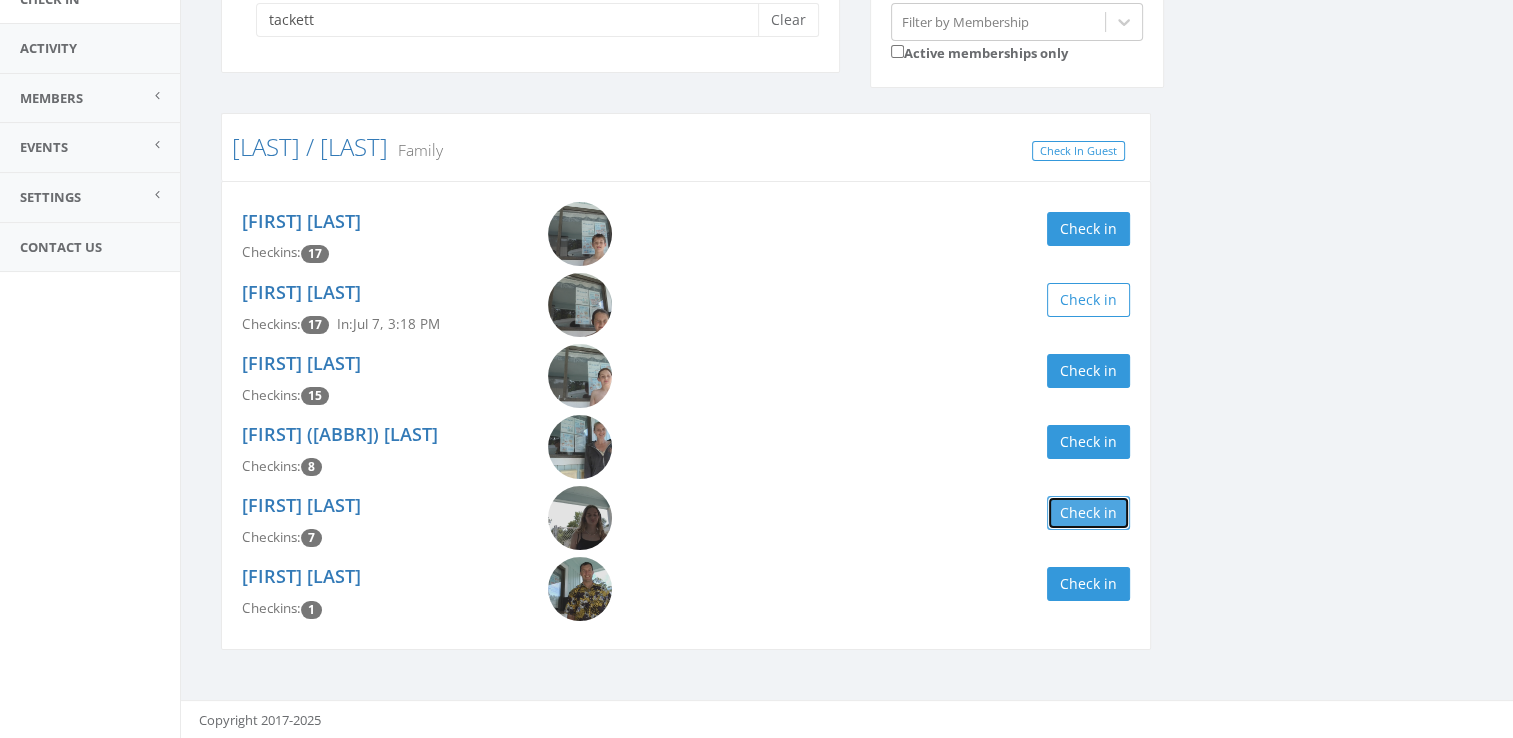 click on "Check in" at bounding box center (1088, 533) 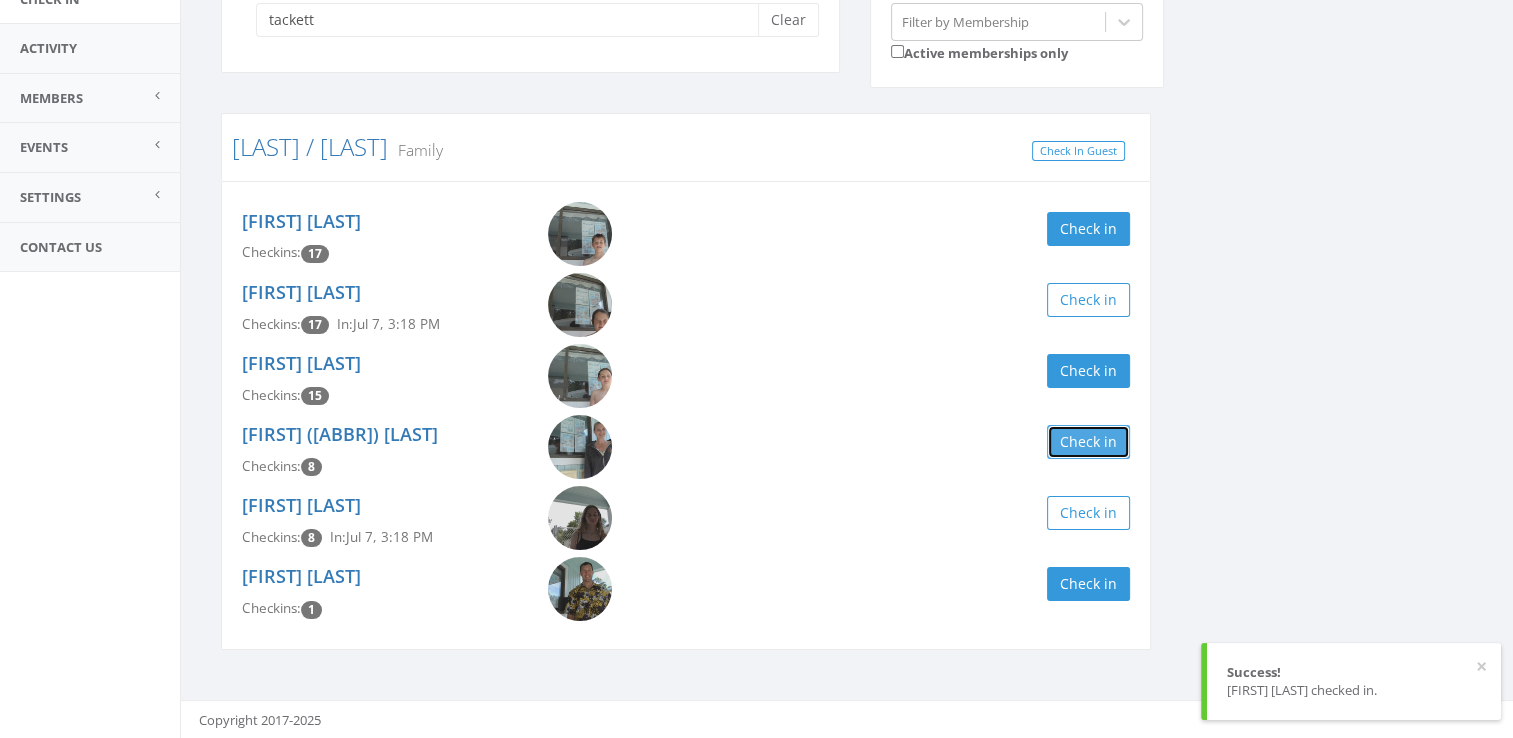 click on "Check in" at bounding box center [1088, 442] 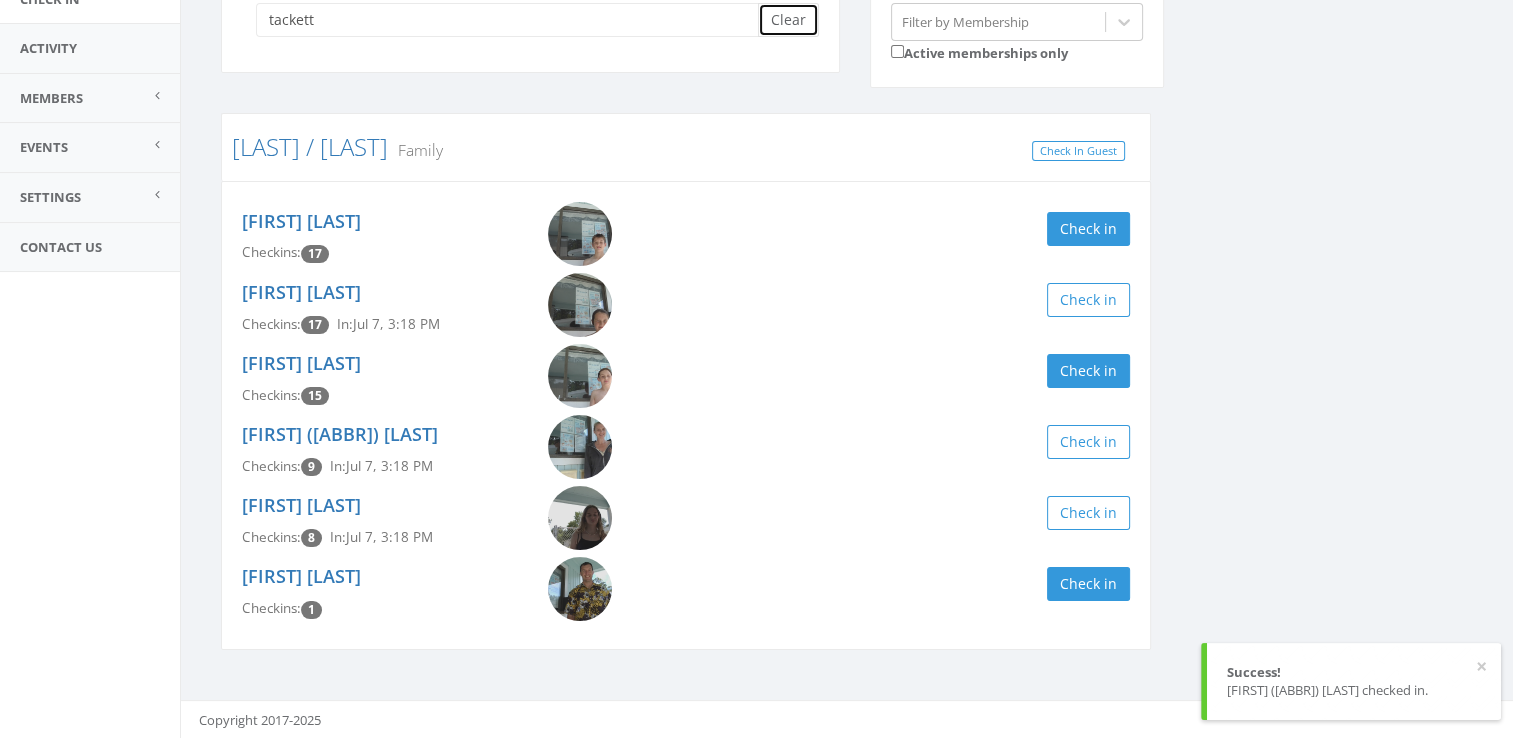drag, startPoint x: 1096, startPoint y: 451, endPoint x: 762, endPoint y: 16, distance: 548.43506 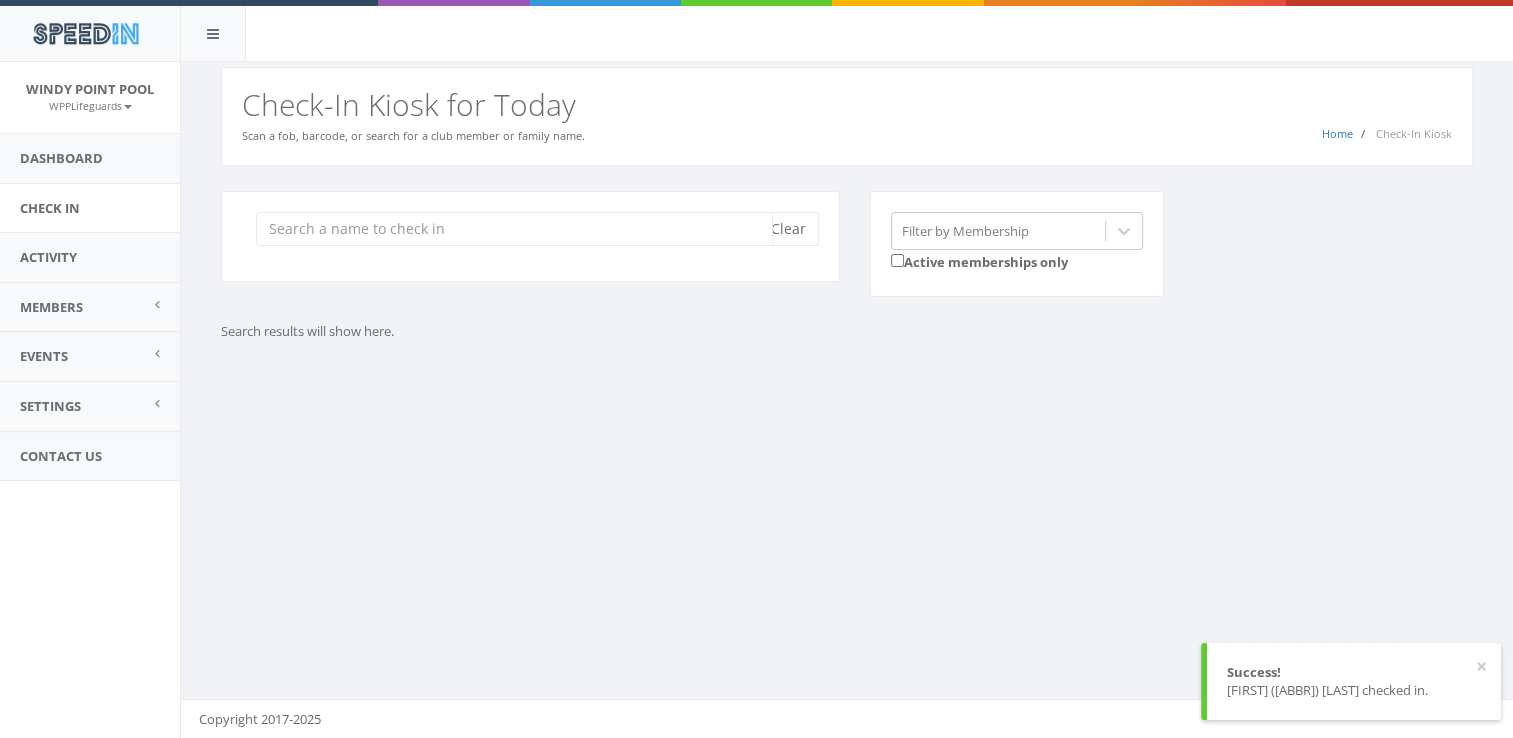 scroll, scrollTop: 0, scrollLeft: 0, axis: both 